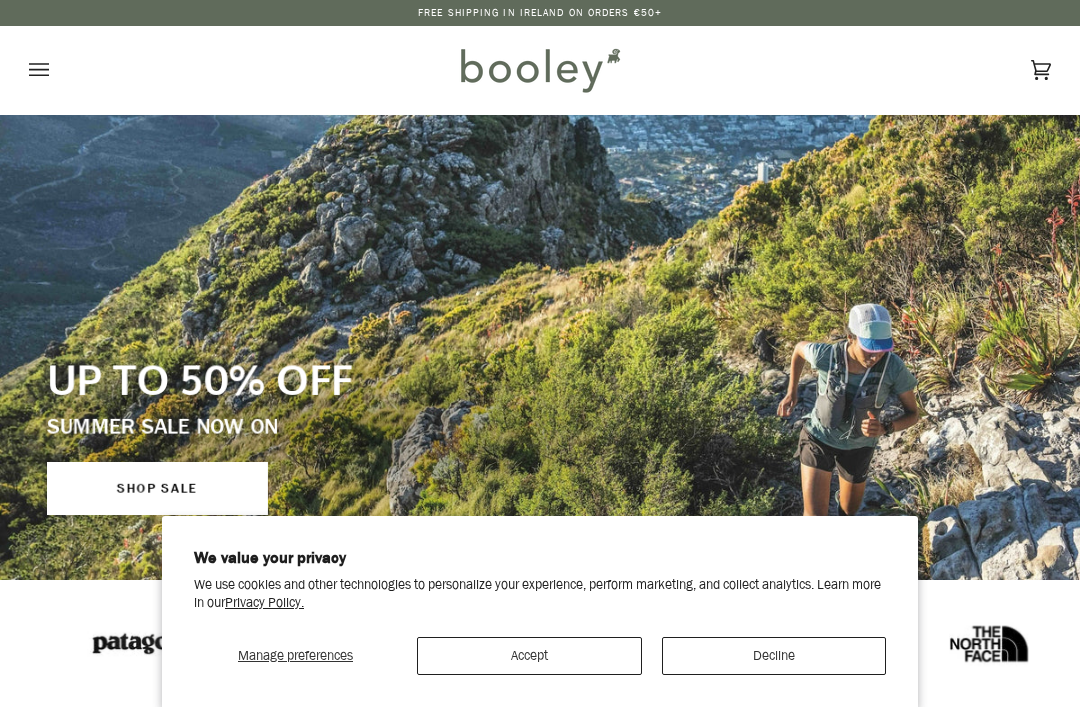 scroll, scrollTop: 0, scrollLeft: 0, axis: both 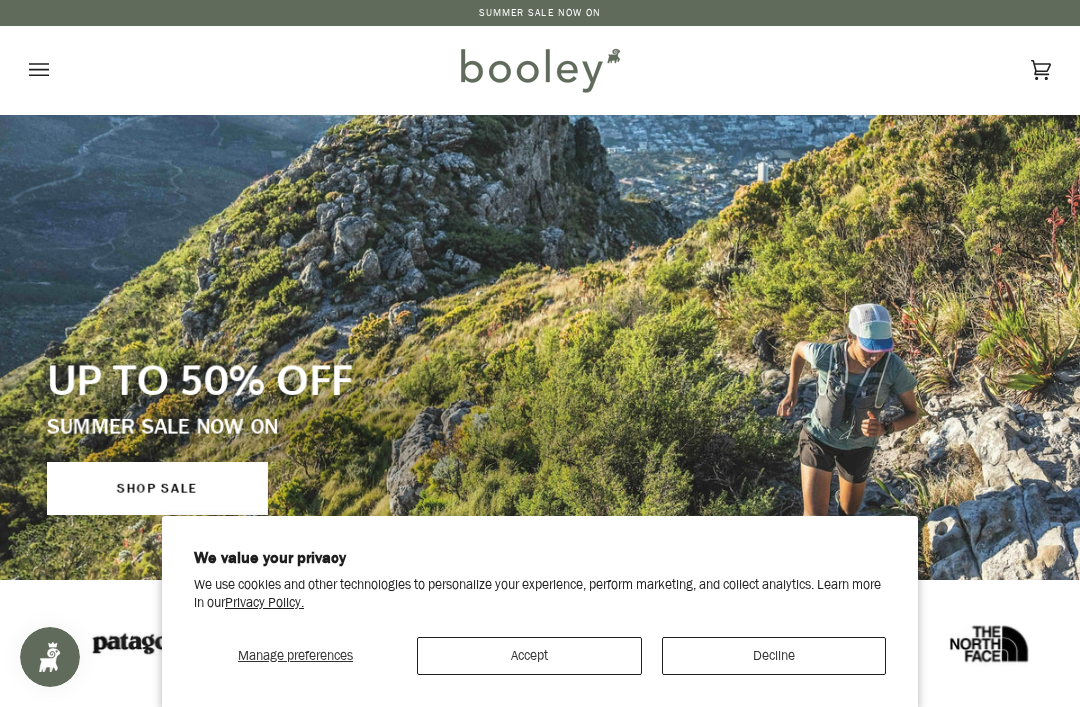 click on "Manage preferences Accept Decline" at bounding box center [540, 648] 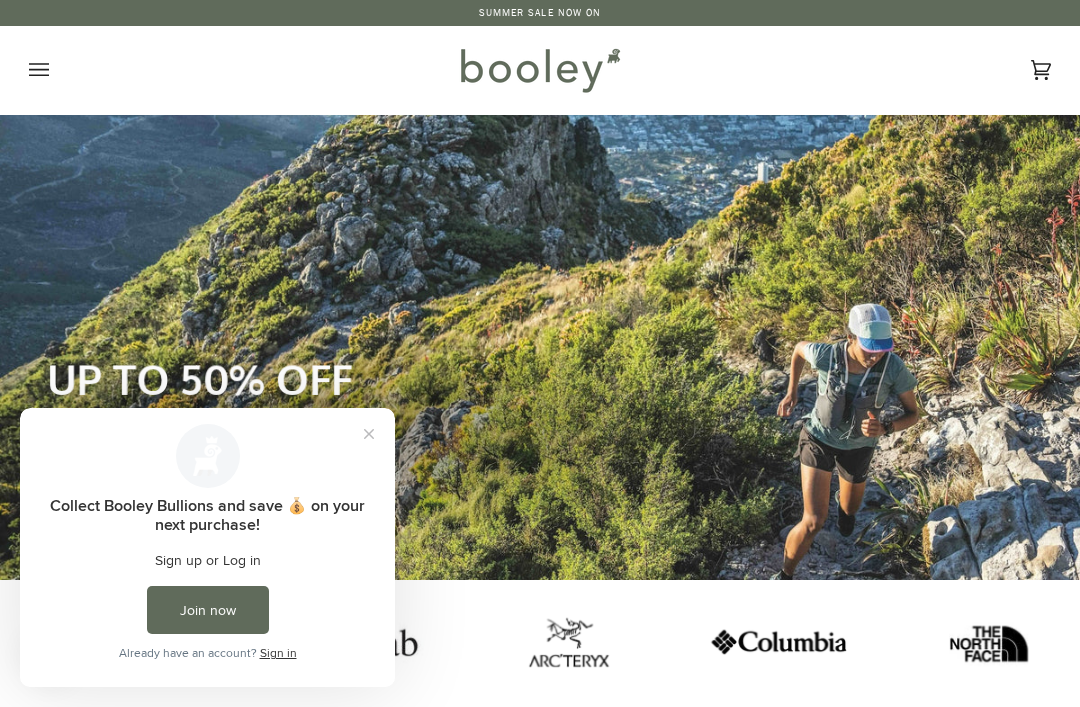 scroll, scrollTop: 0, scrollLeft: 0, axis: both 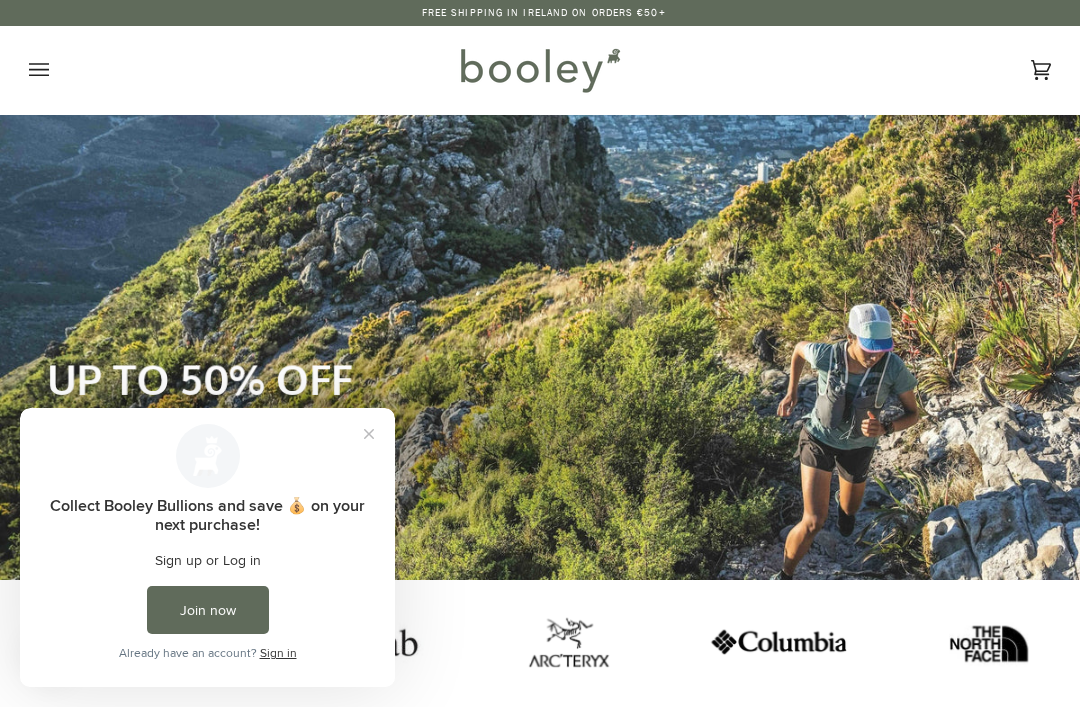 click on "UP TO 50% OFF
SUMMER SALE NOW ON
SHOP SALE" at bounding box center [374, 434] 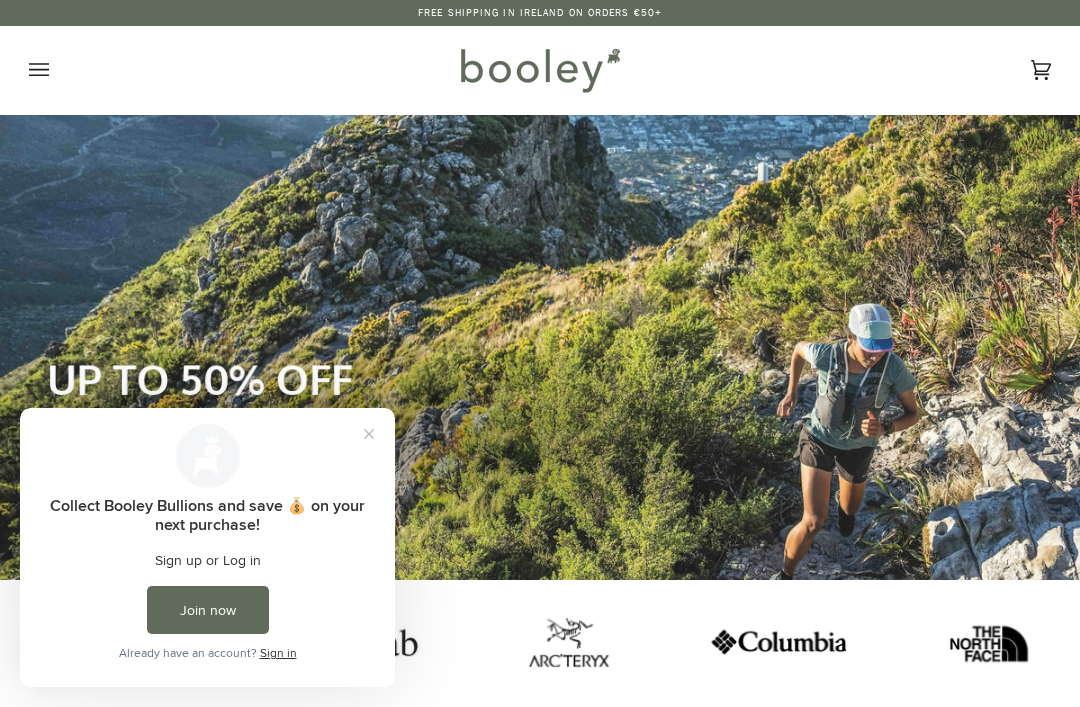 click 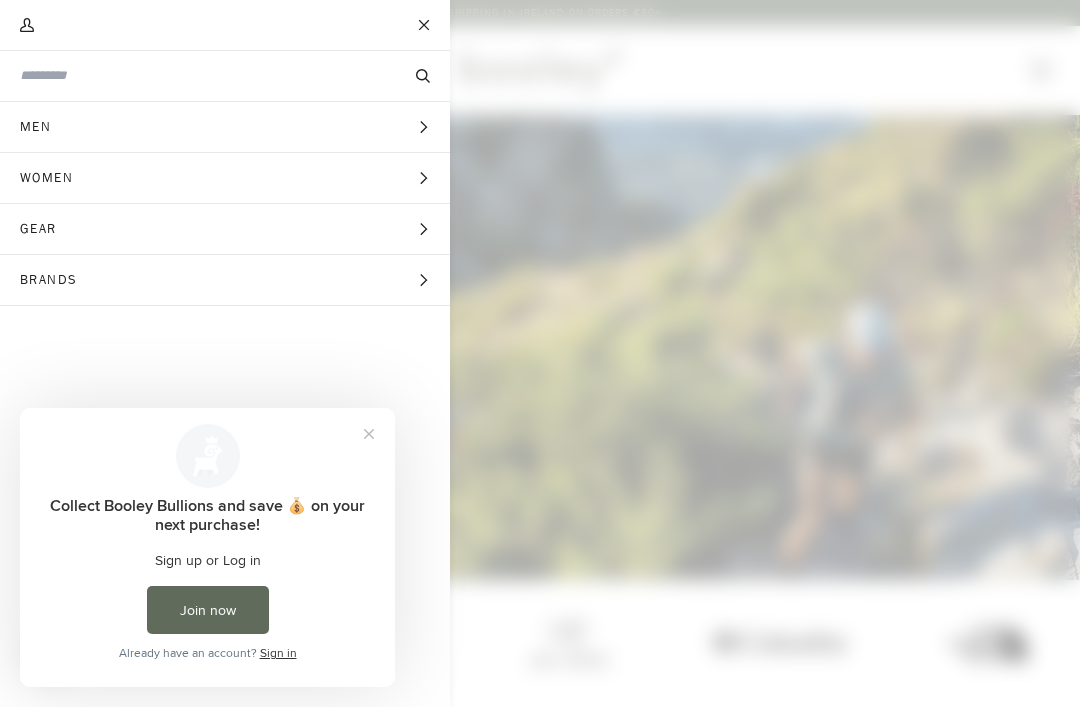 click on "Men" at bounding box center (42, 127) 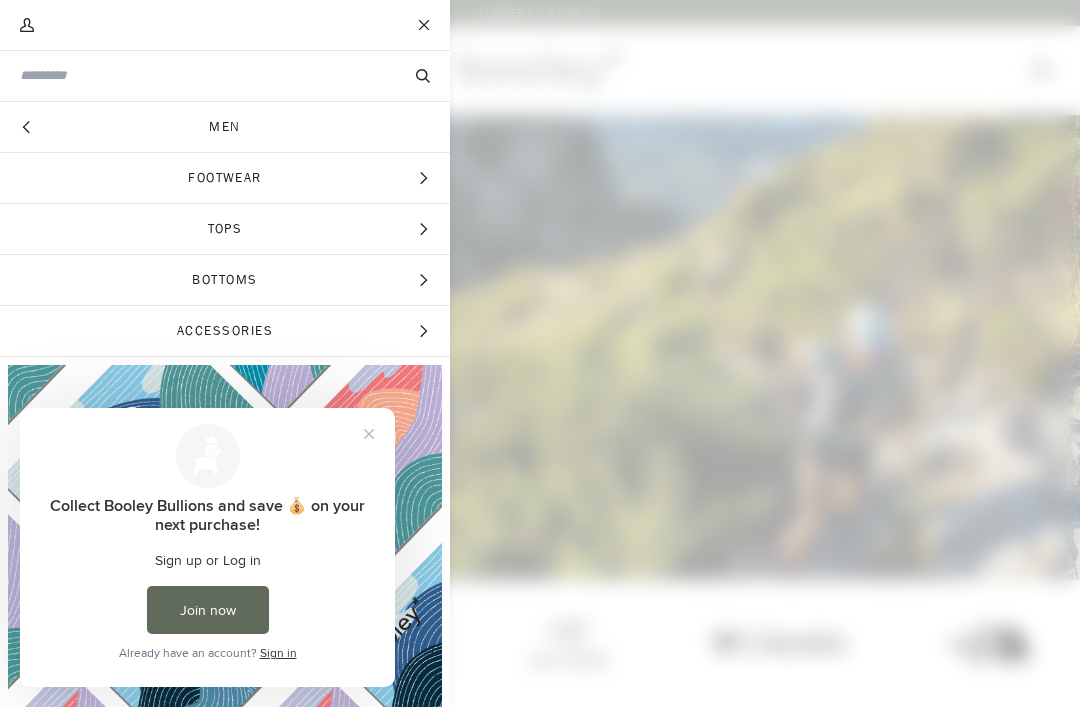 click on "Footwear" at bounding box center (225, 178) 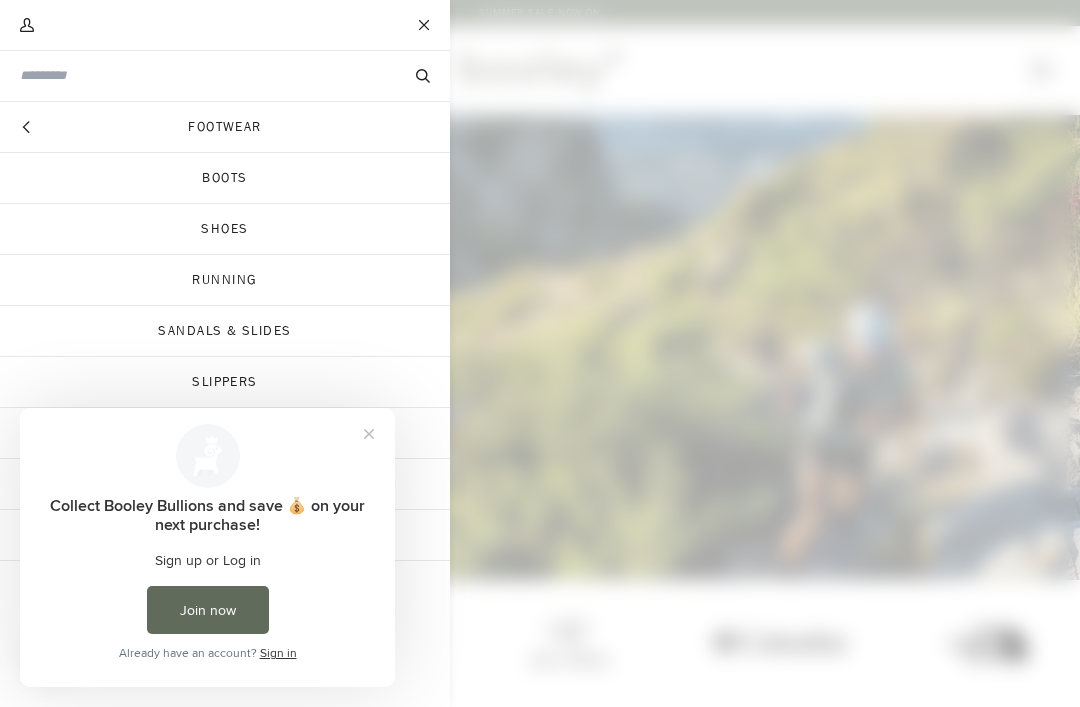 click on "Boots" at bounding box center (225, 178) 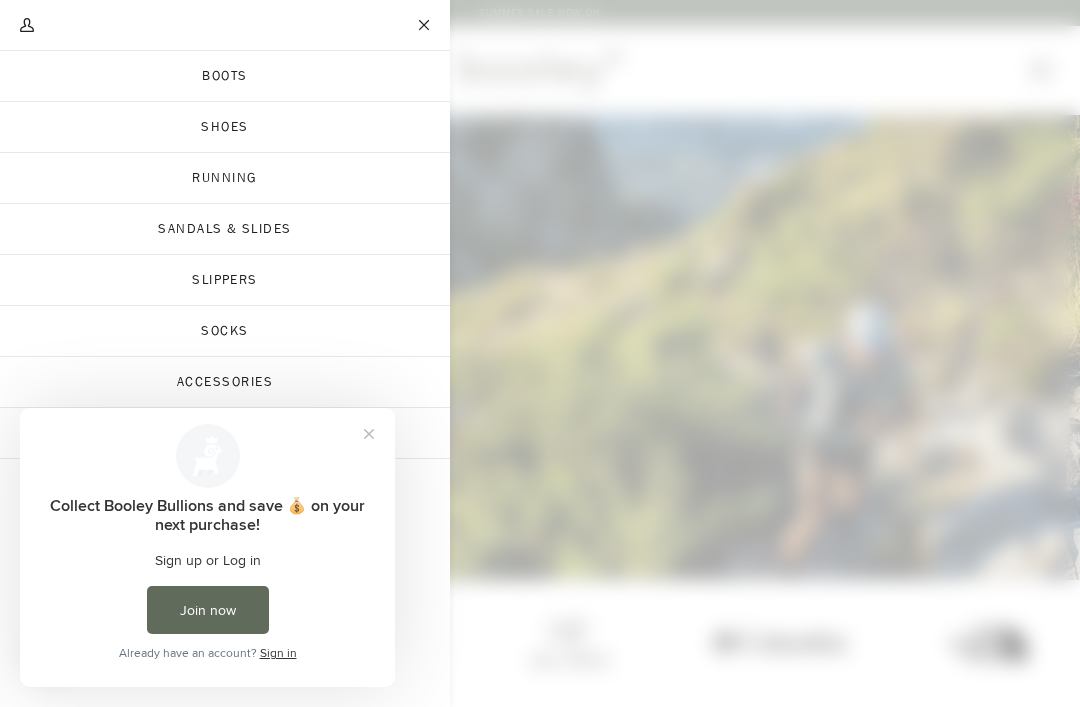 scroll, scrollTop: 101, scrollLeft: 0, axis: vertical 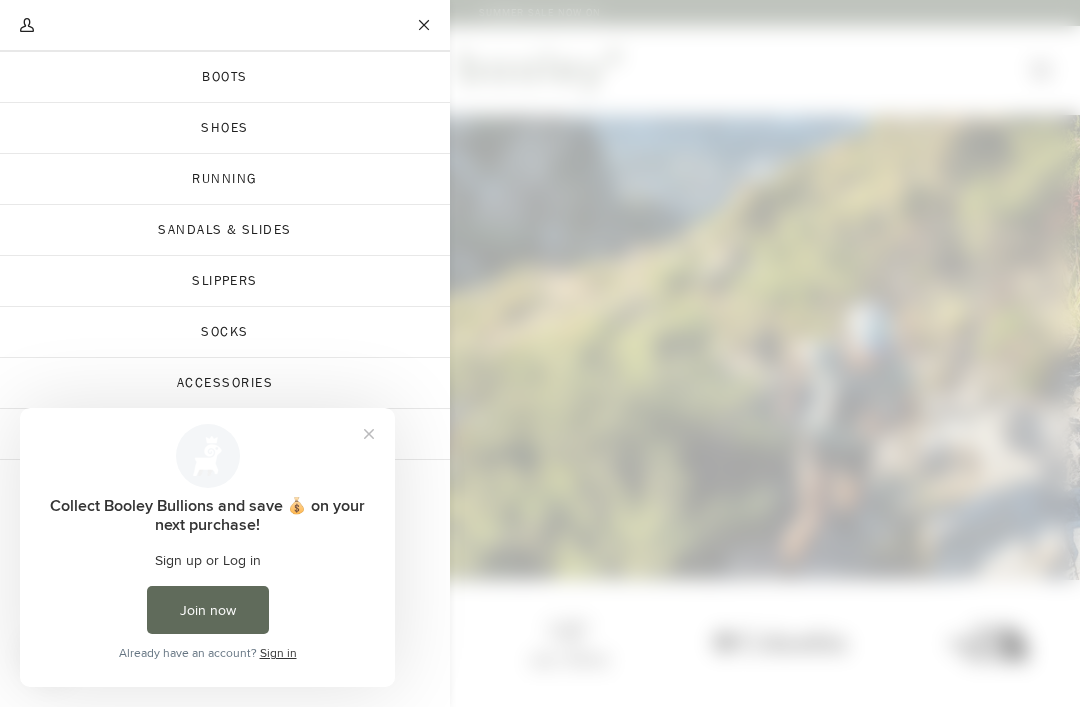 click at bounding box center [369, 434] 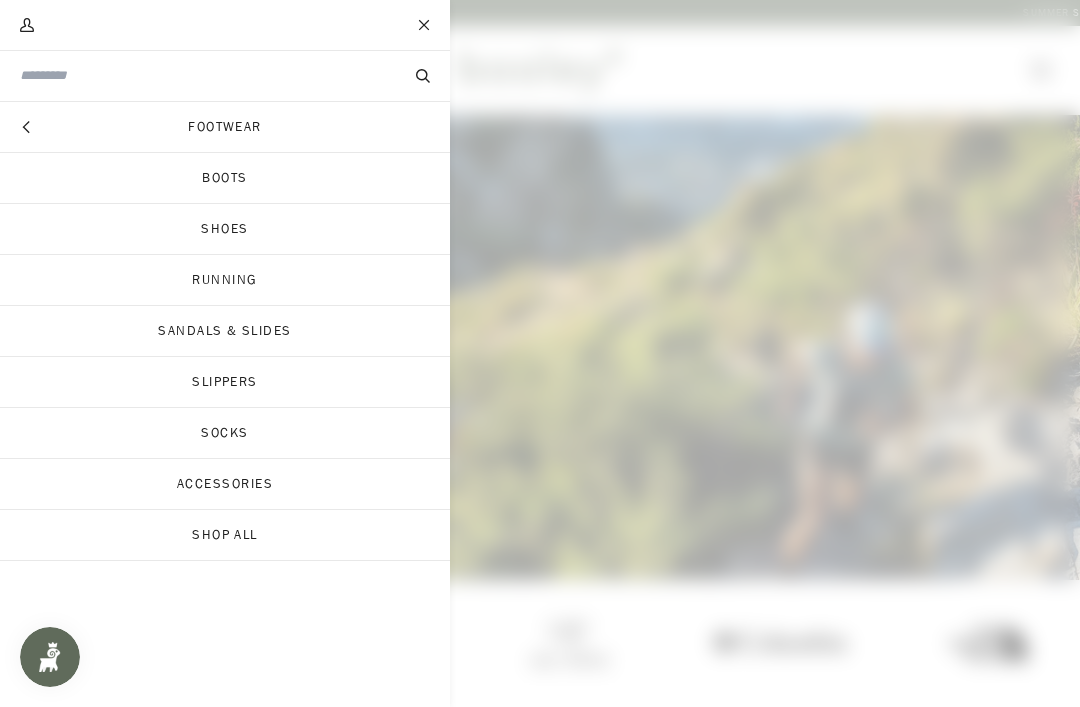 scroll, scrollTop: 0, scrollLeft: 0, axis: both 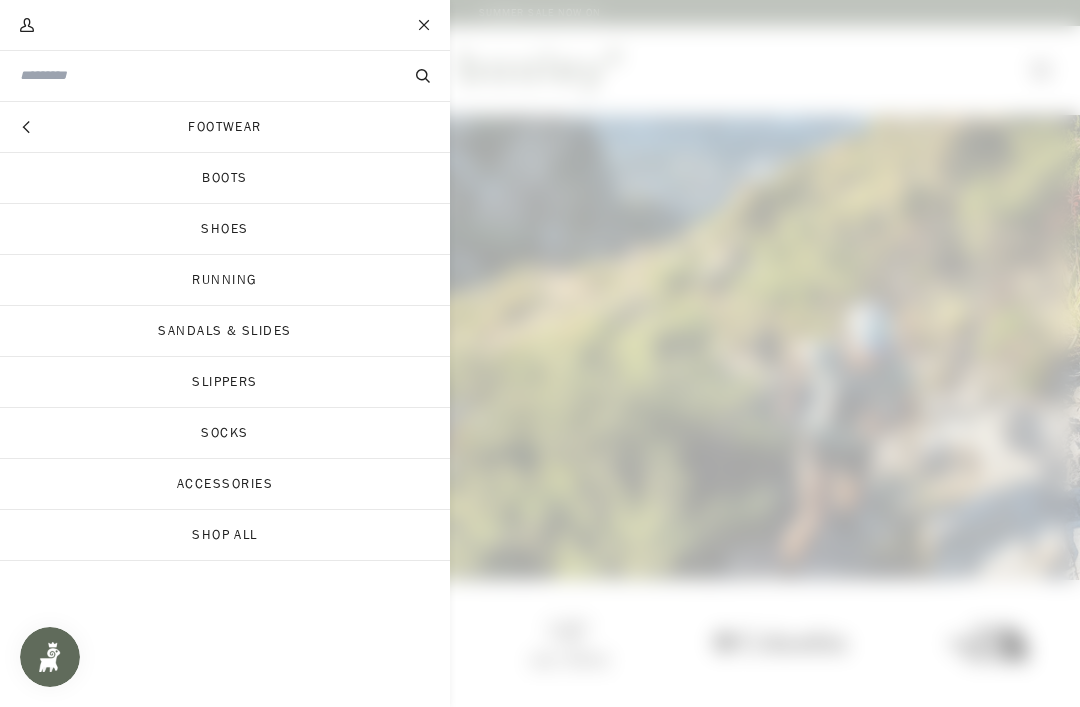 click 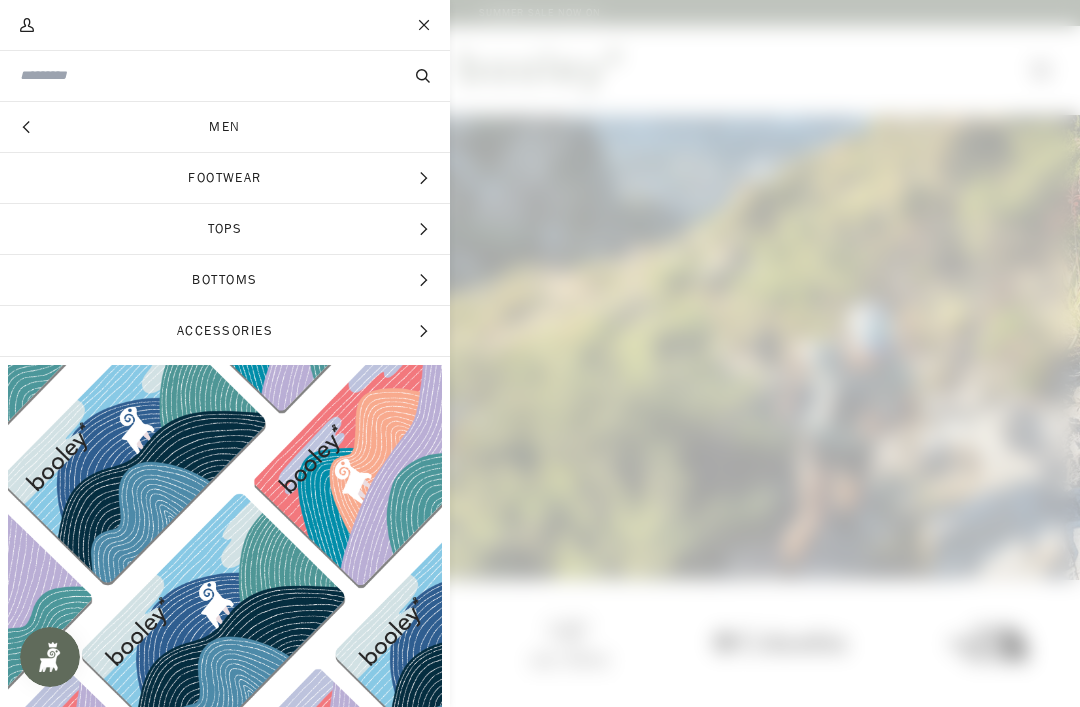 click on "Hide menu" at bounding box center [25, 127] 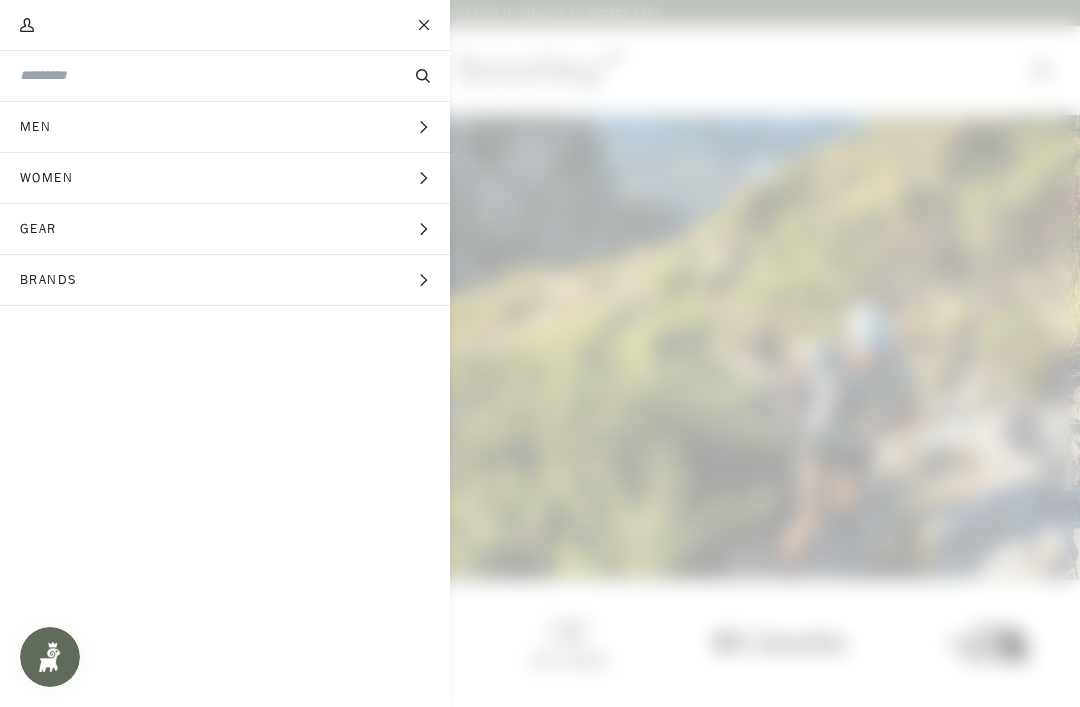 click at bounding box center (425, 25) 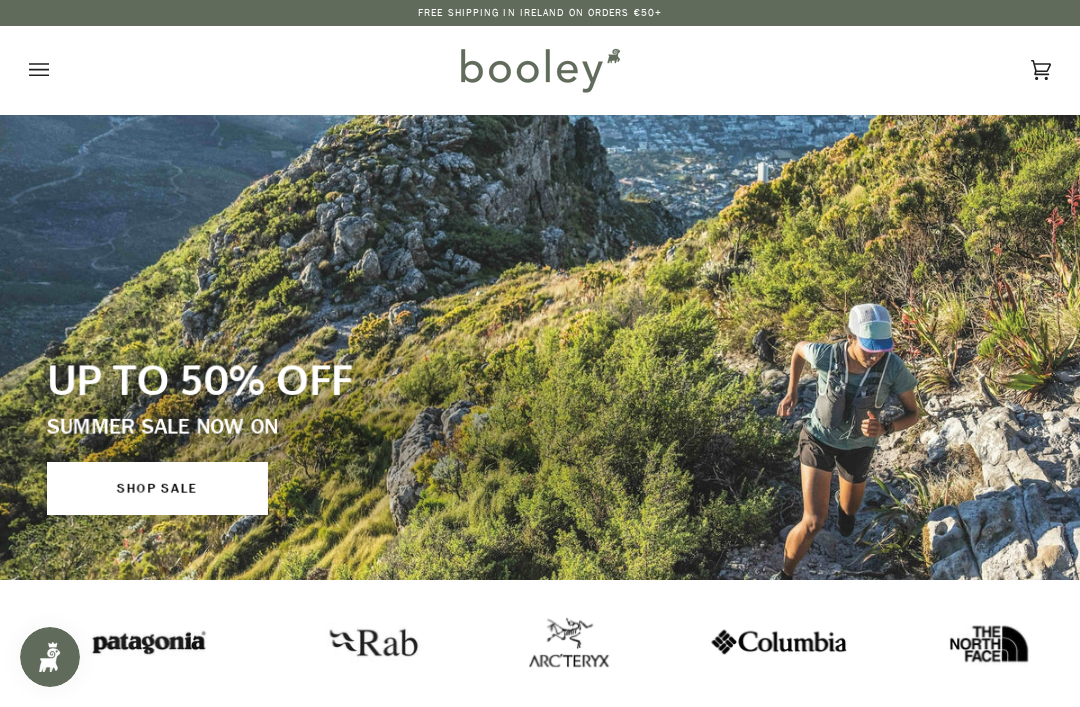click on "SHOP SALE" at bounding box center (157, 488) 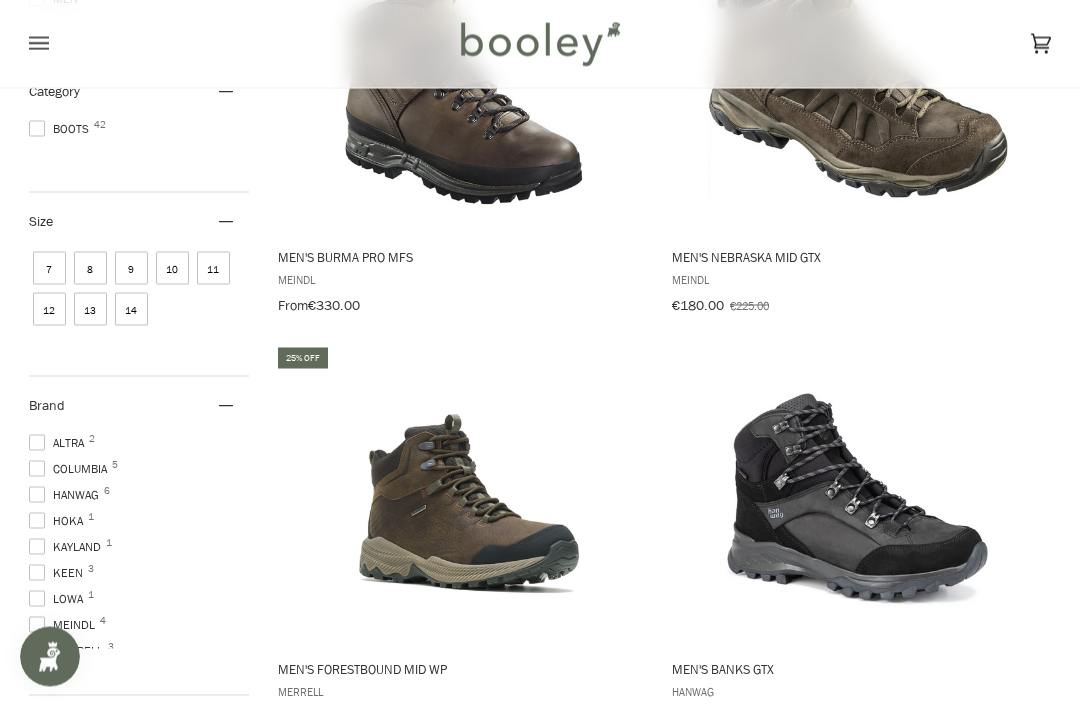 scroll, scrollTop: 391, scrollLeft: 0, axis: vertical 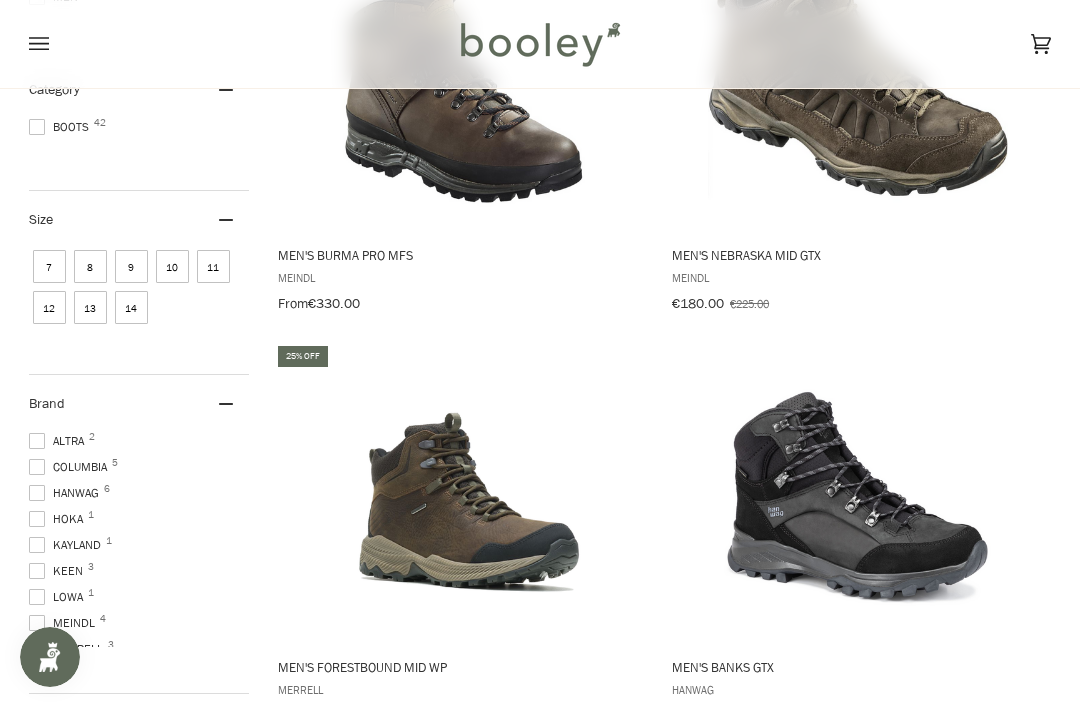 click on "11" at bounding box center [213, 266] 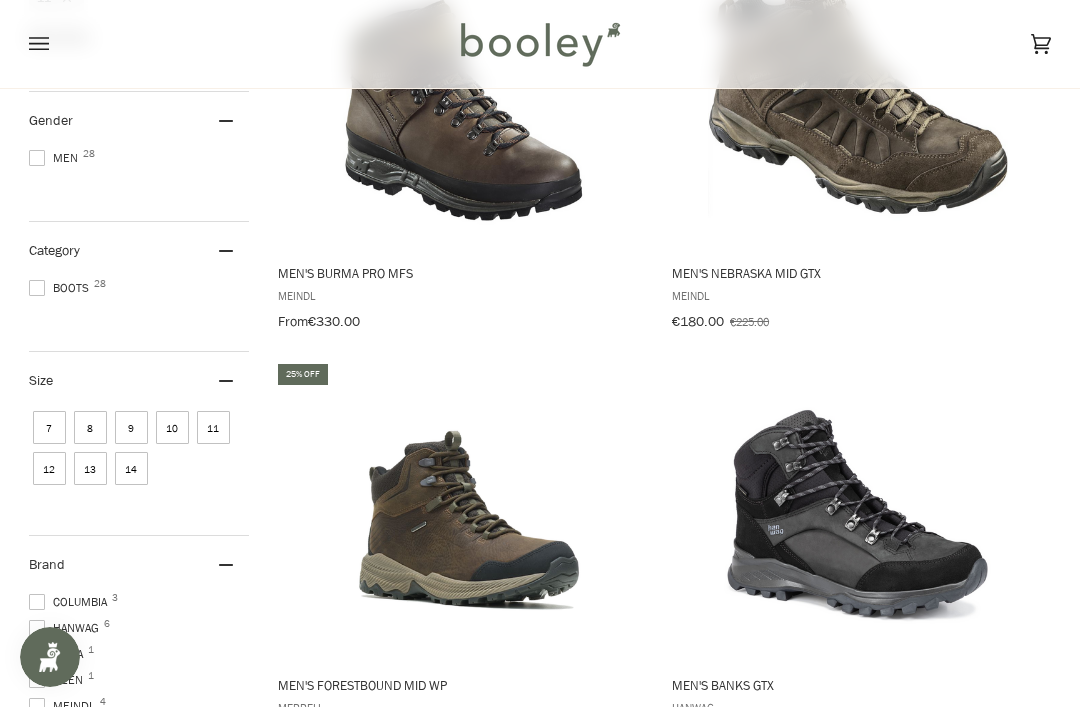 scroll, scrollTop: 72, scrollLeft: 0, axis: vertical 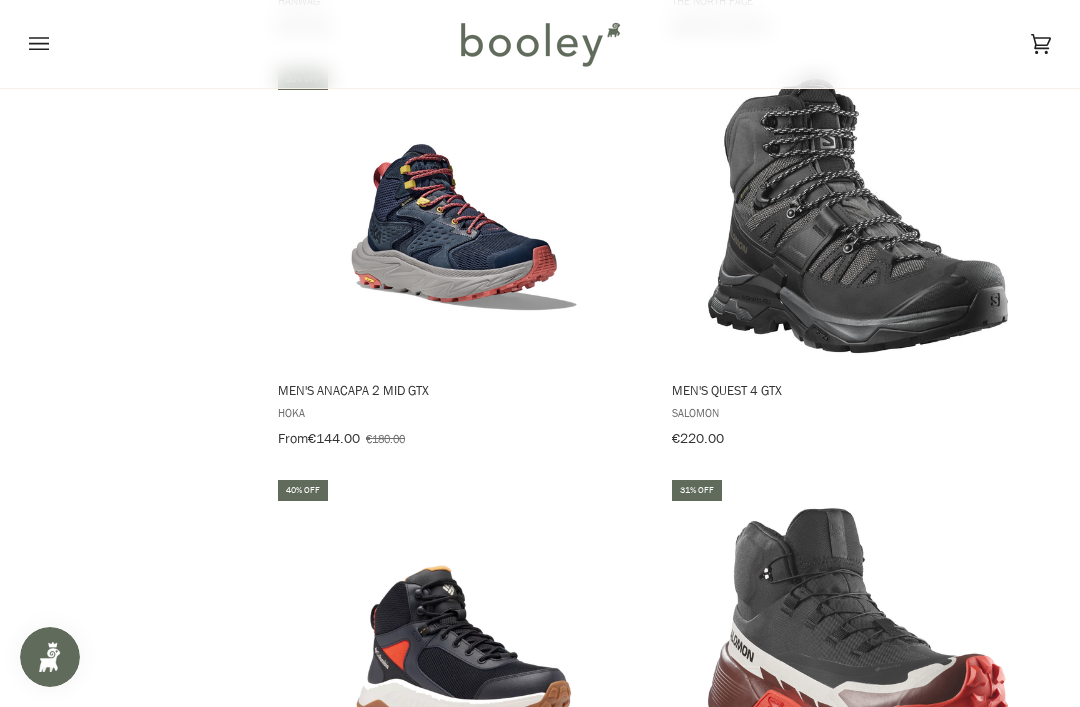 click at bounding box center [464, 216] 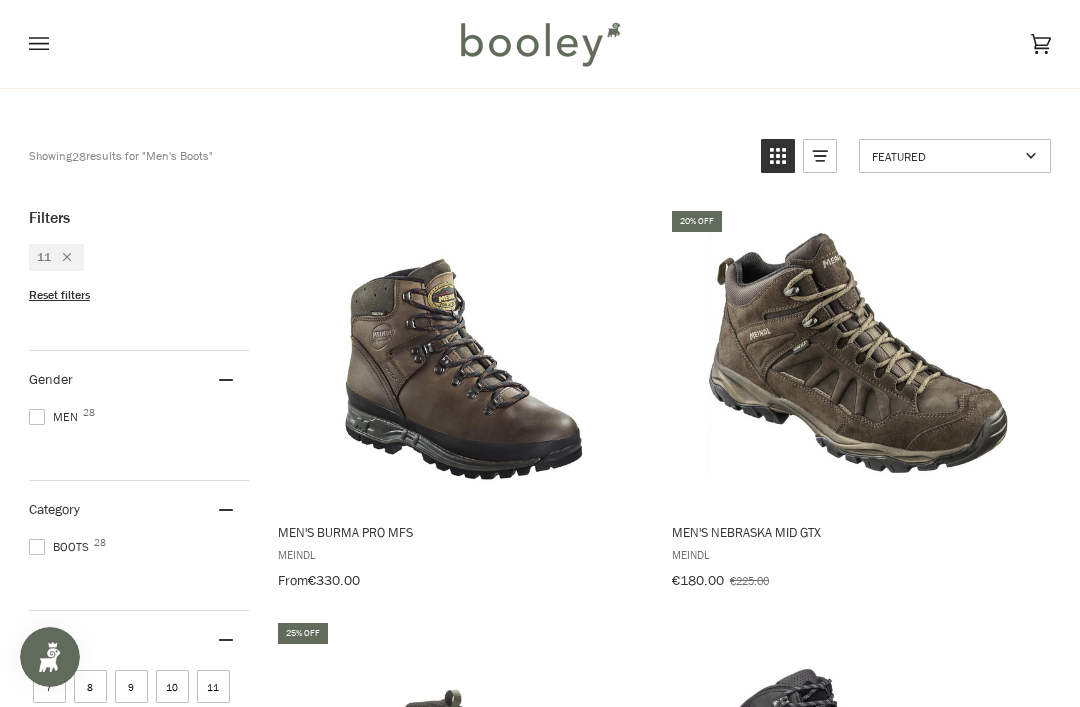 scroll, scrollTop: 0, scrollLeft: 0, axis: both 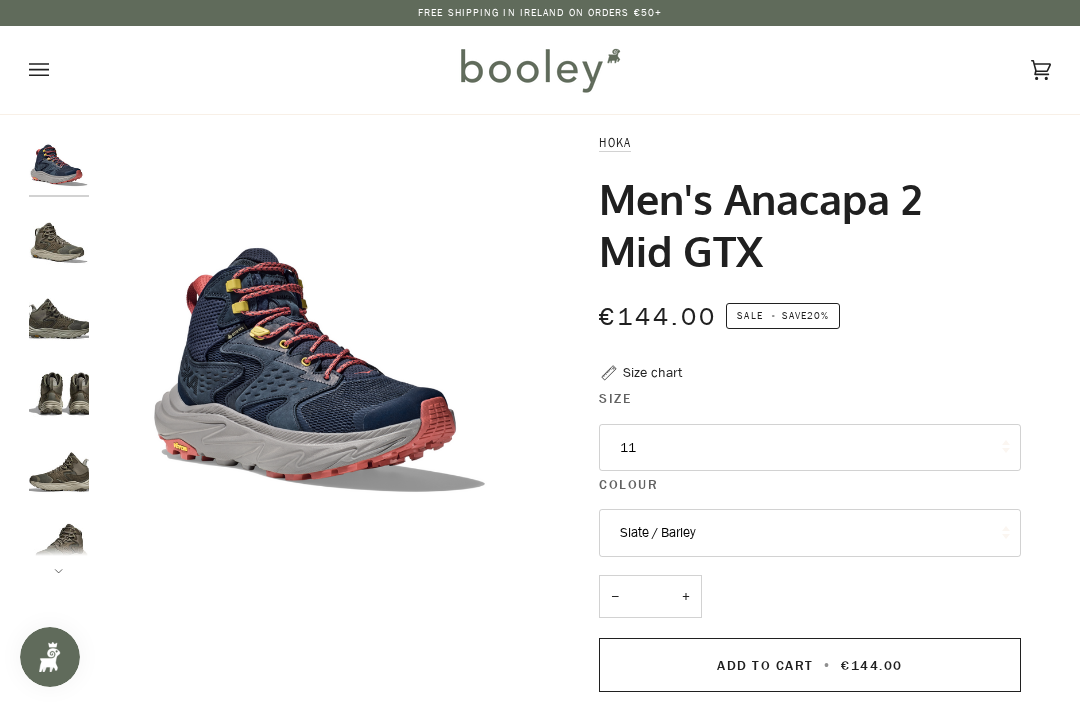 click at bounding box center (59, 239) 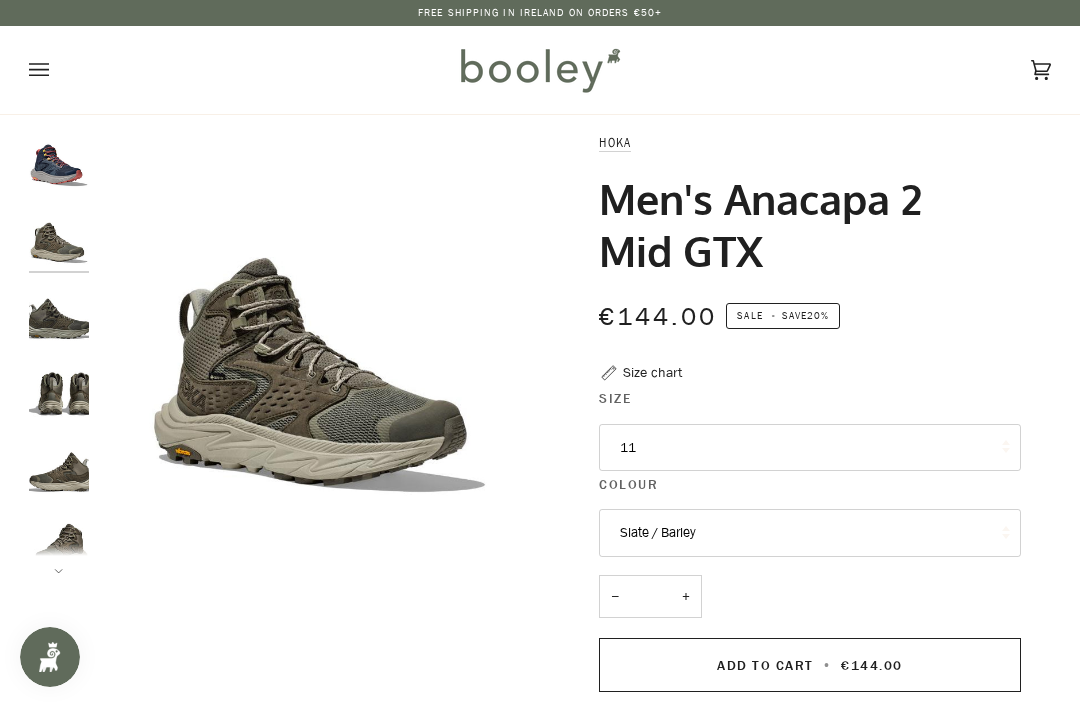click at bounding box center [59, 315] 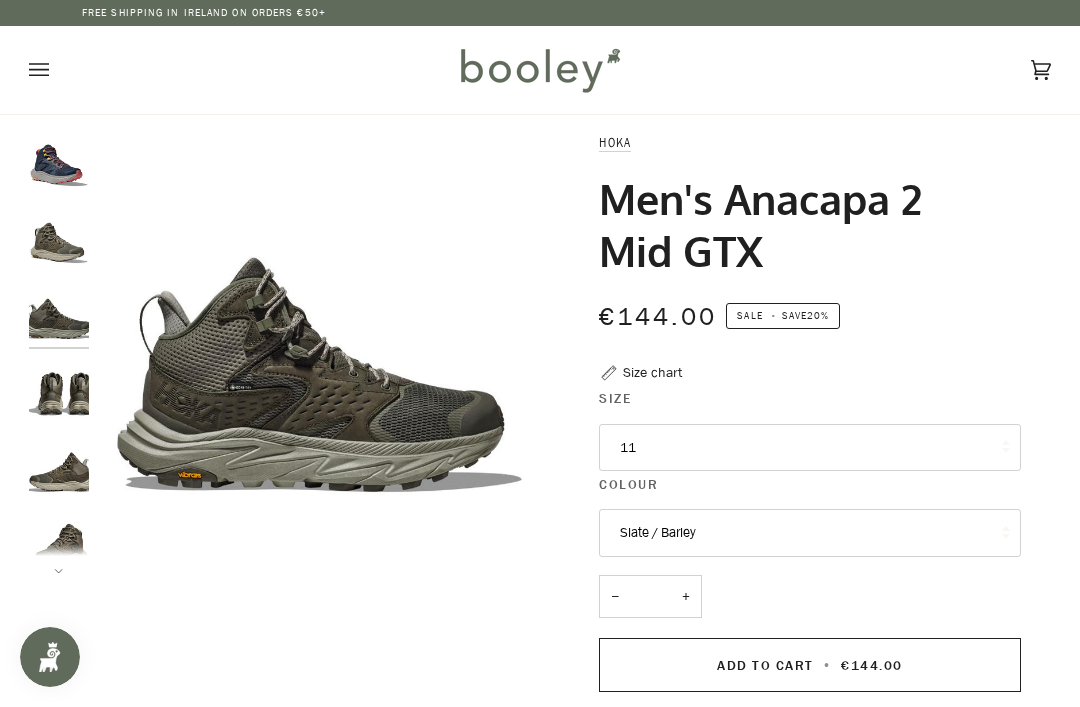 click at bounding box center [59, 392] 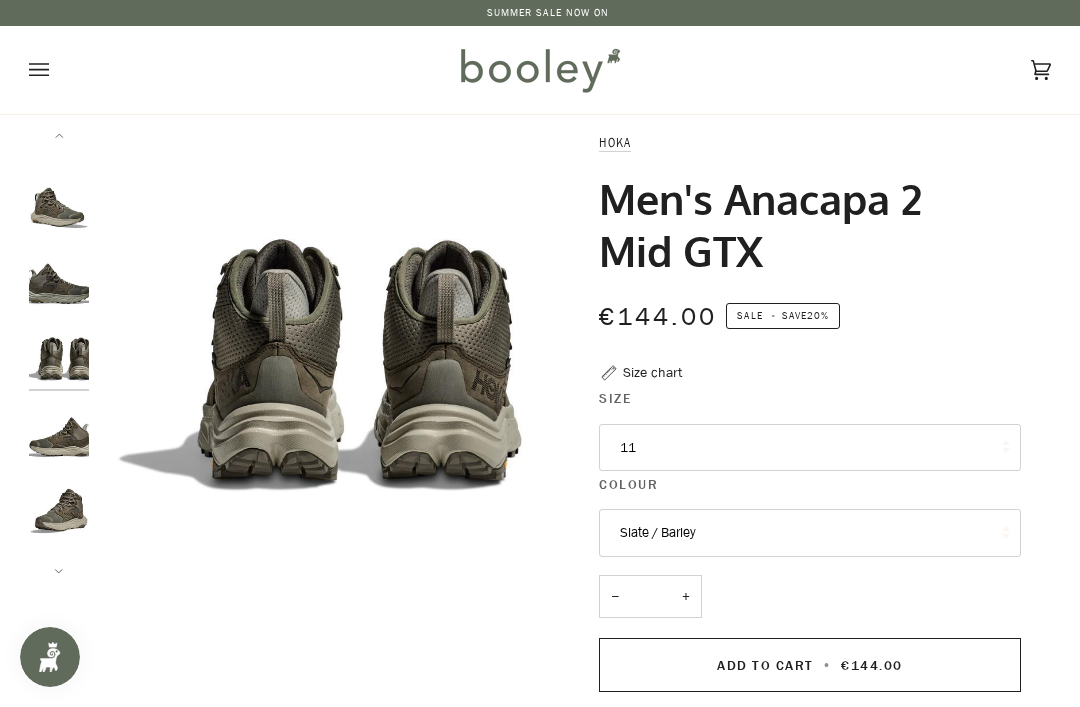 scroll, scrollTop: 37, scrollLeft: 0, axis: vertical 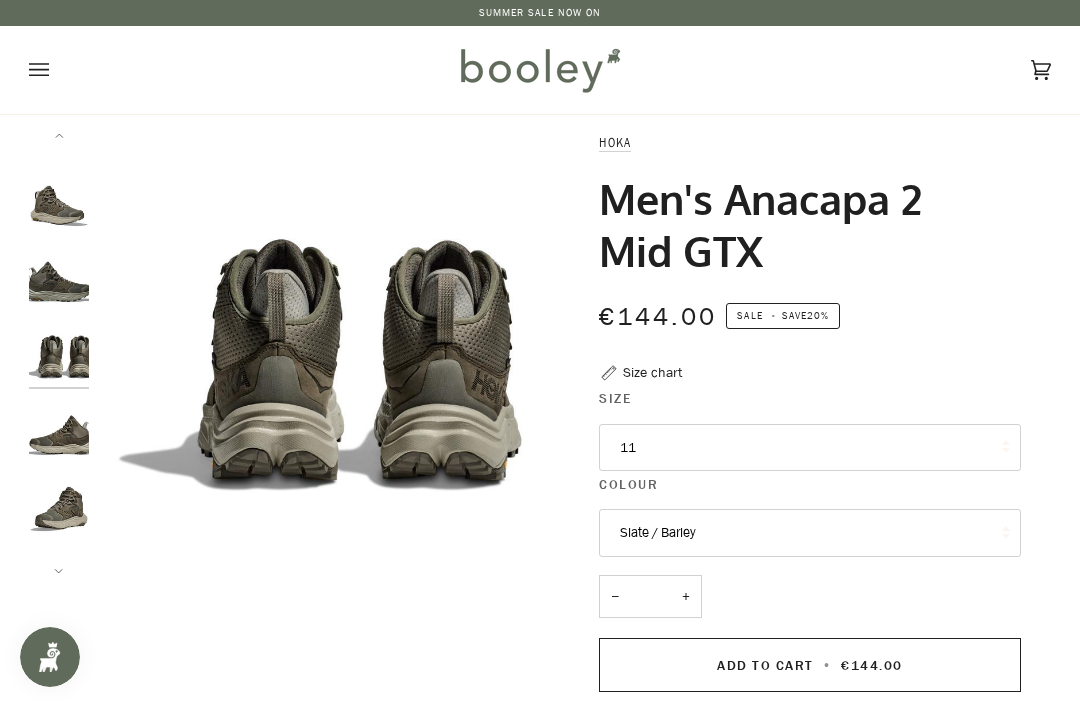 click at bounding box center (59, 431) 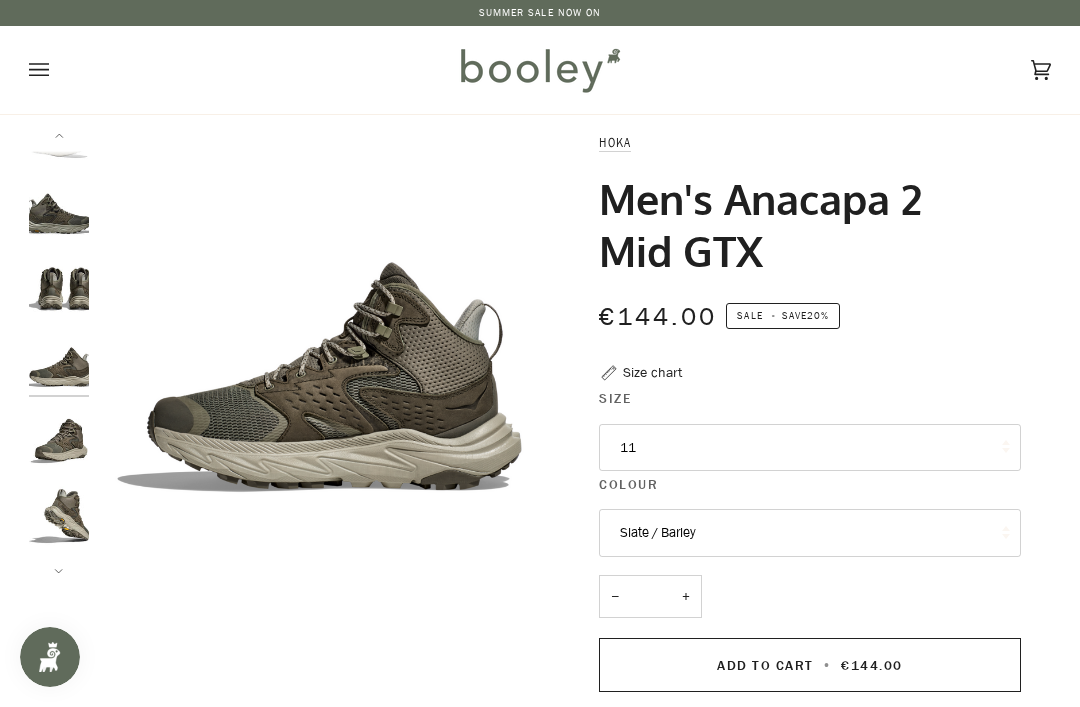 scroll, scrollTop: 113, scrollLeft: 0, axis: vertical 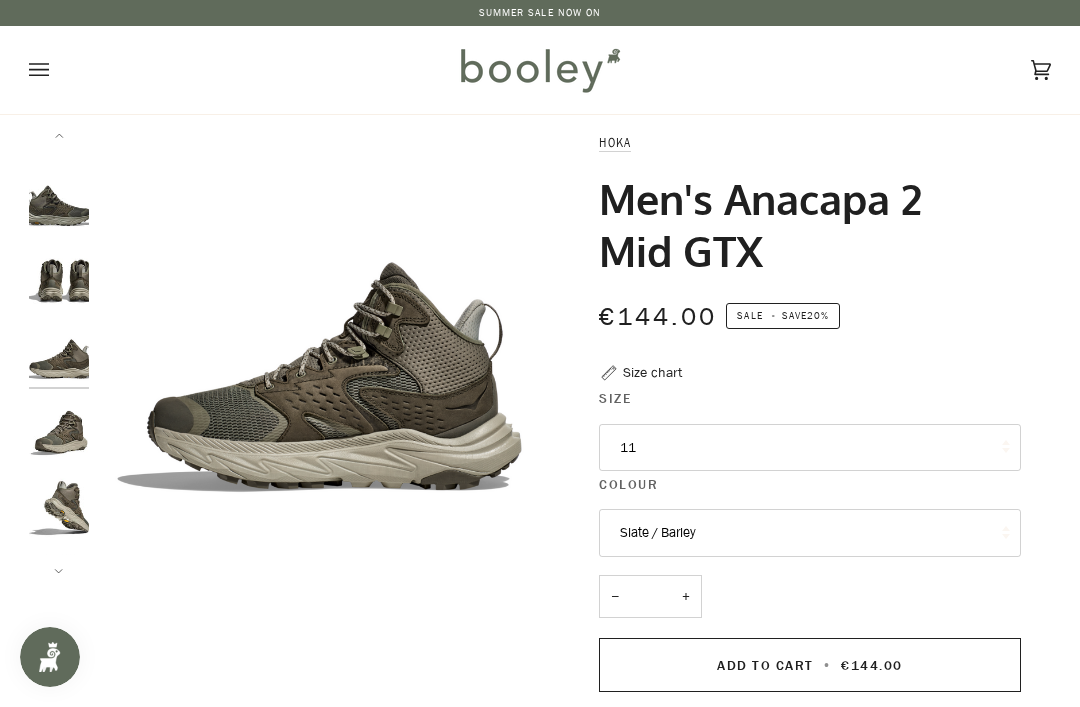 click at bounding box center [59, 431] 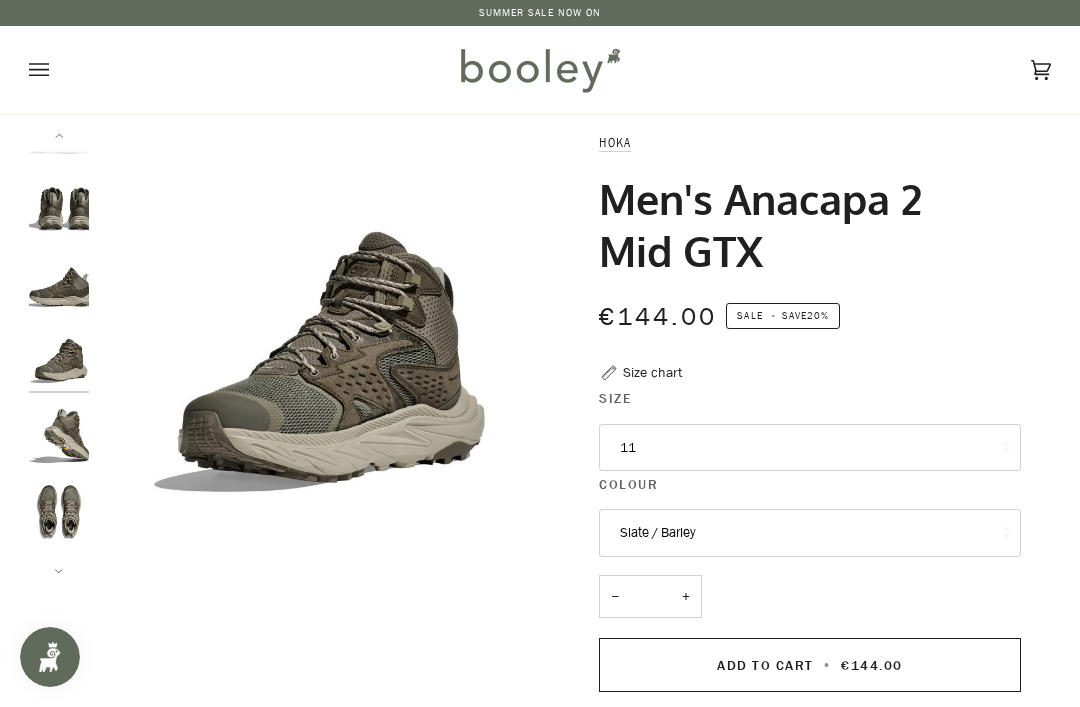 scroll, scrollTop: 189, scrollLeft: 0, axis: vertical 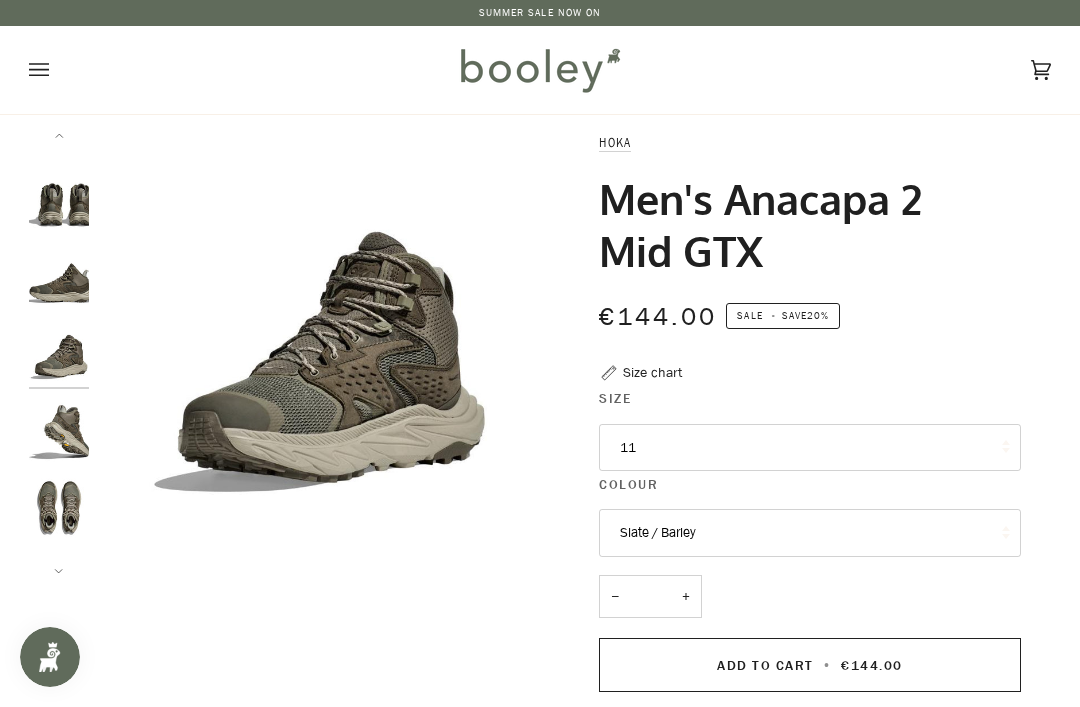 click at bounding box center (59, 355) 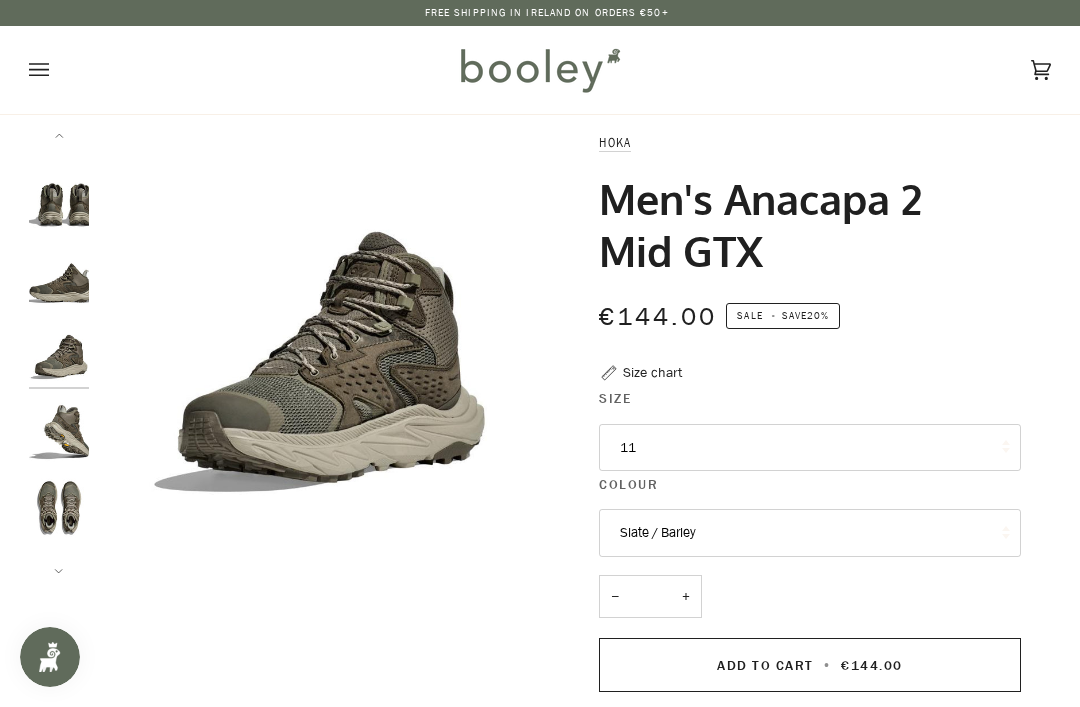 click at bounding box center [59, 432] 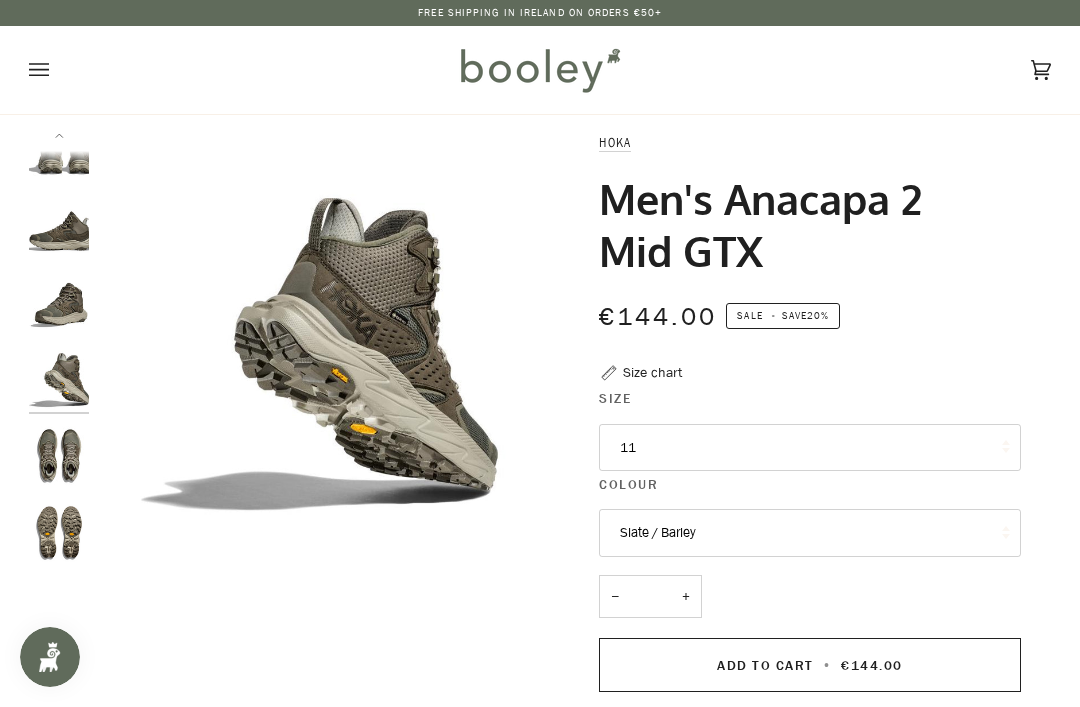 scroll, scrollTop: 243, scrollLeft: 0, axis: vertical 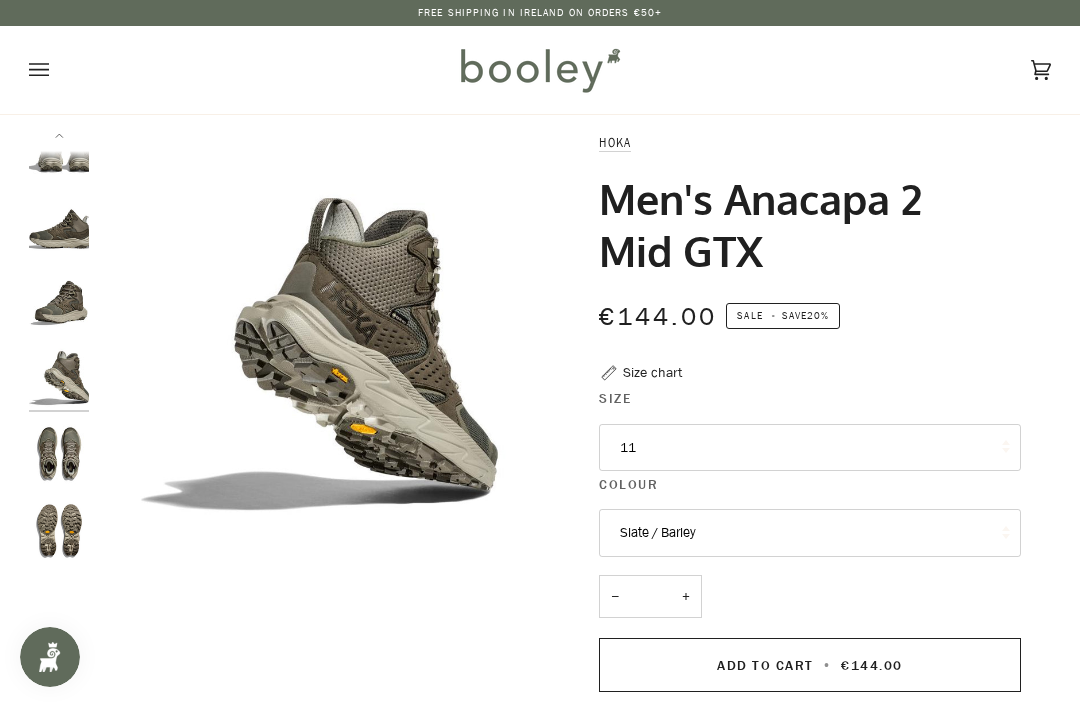 click at bounding box center [59, 454] 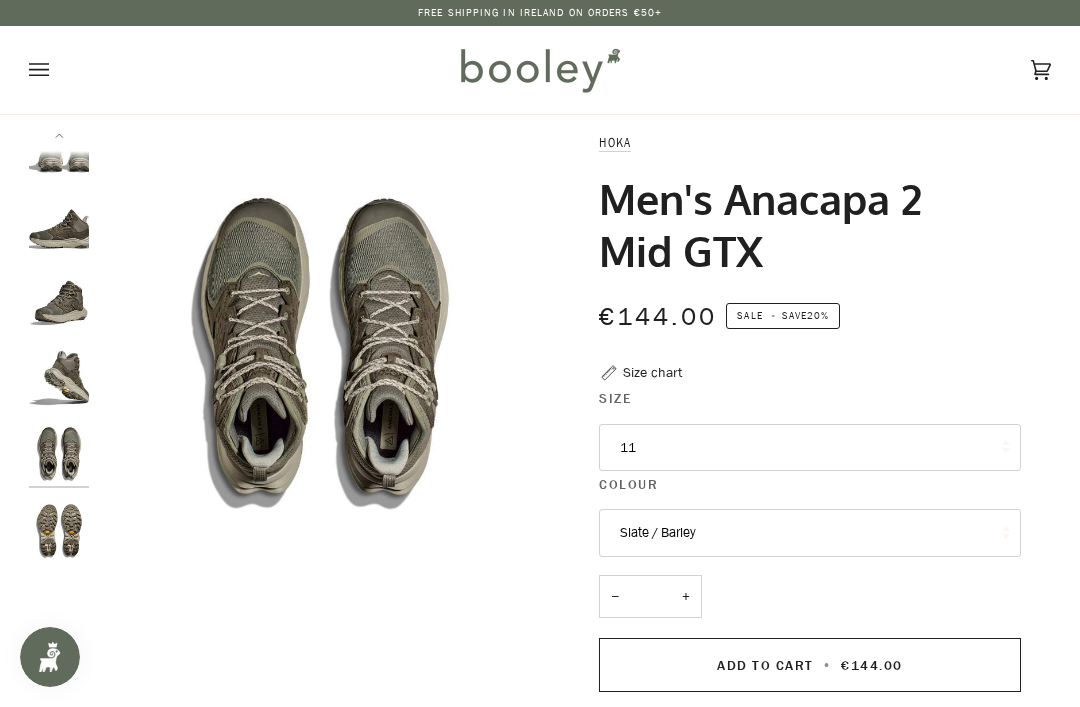 click at bounding box center (59, 531) 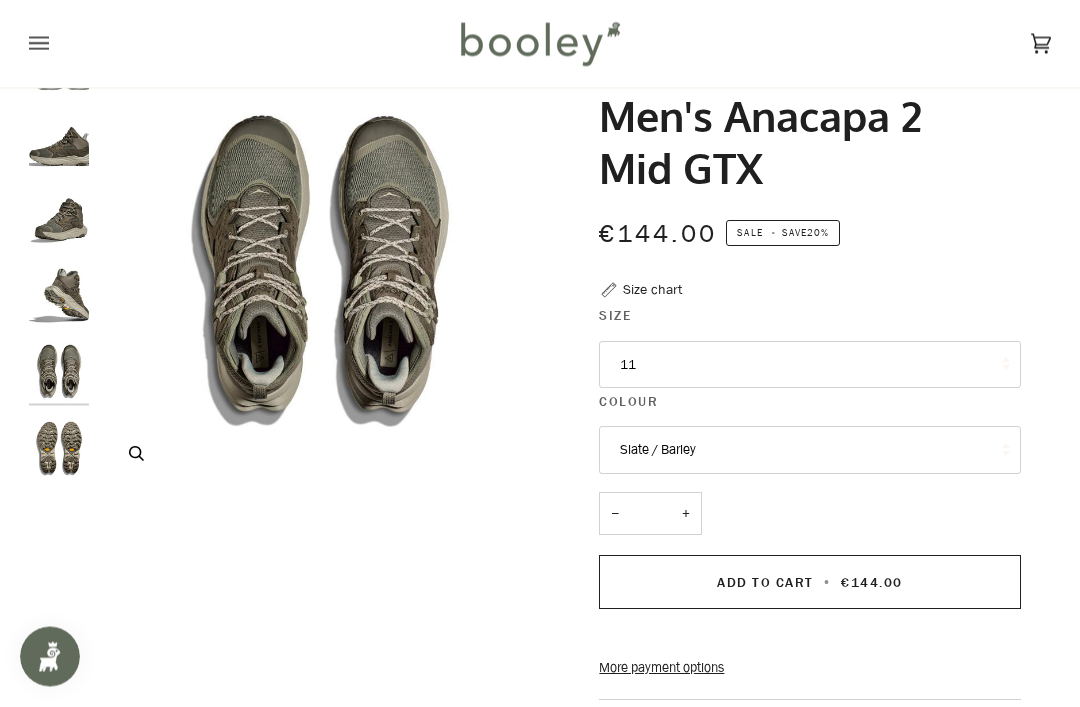 scroll, scrollTop: 0, scrollLeft: 0, axis: both 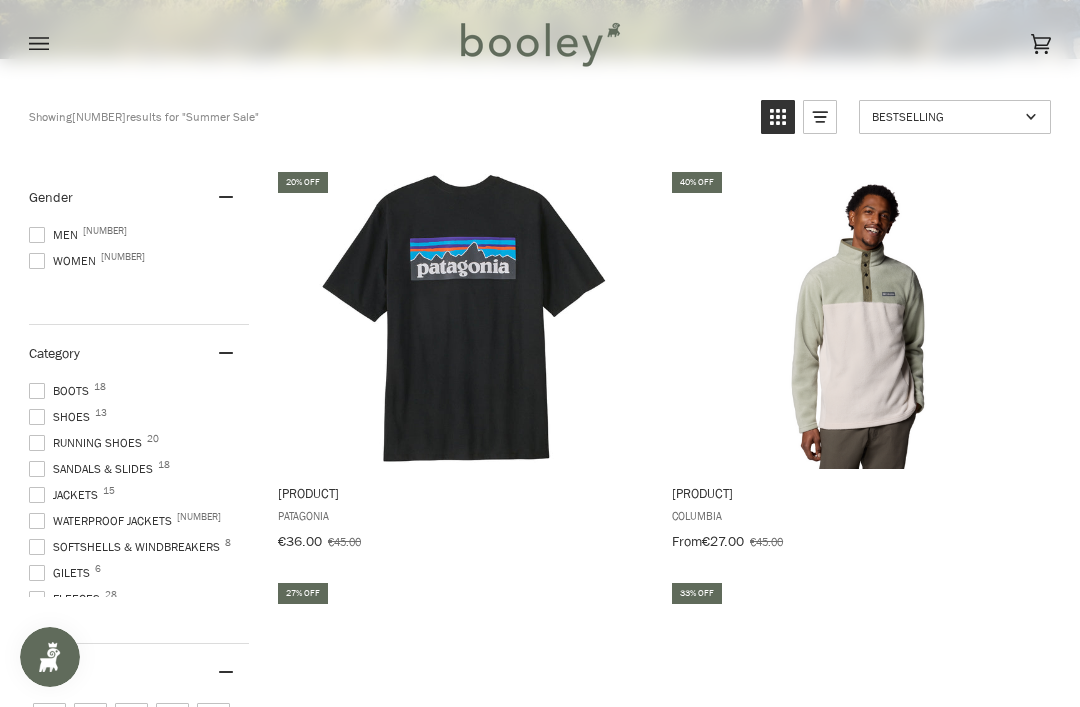 click at bounding box center [37, 391] 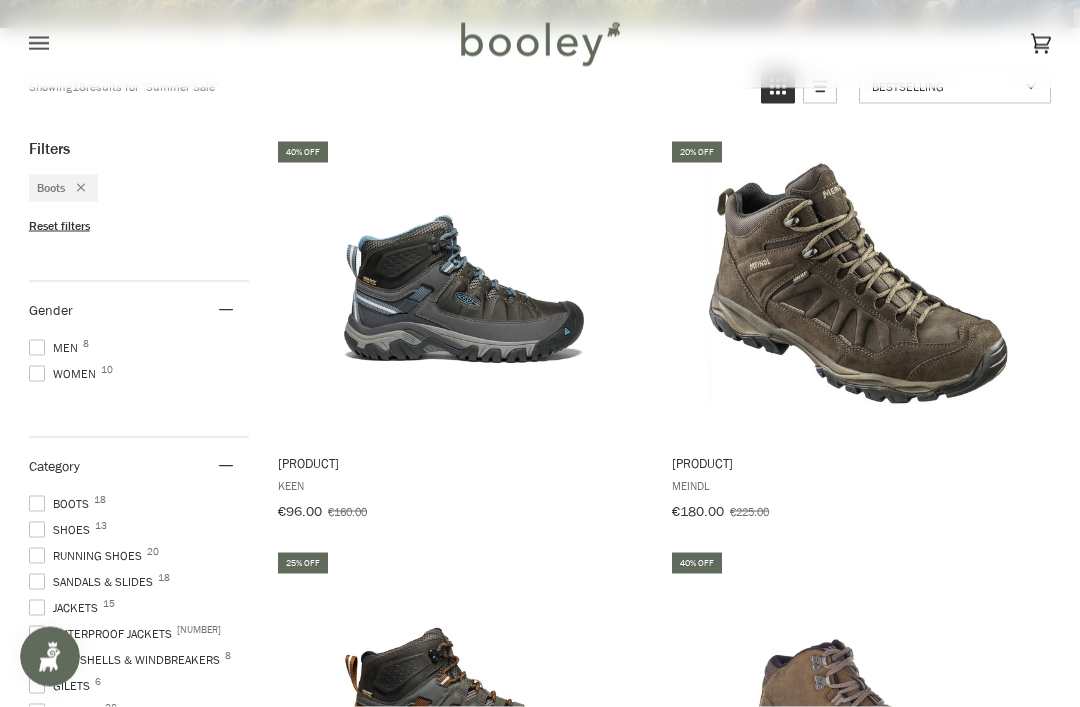 scroll, scrollTop: 553, scrollLeft: 0, axis: vertical 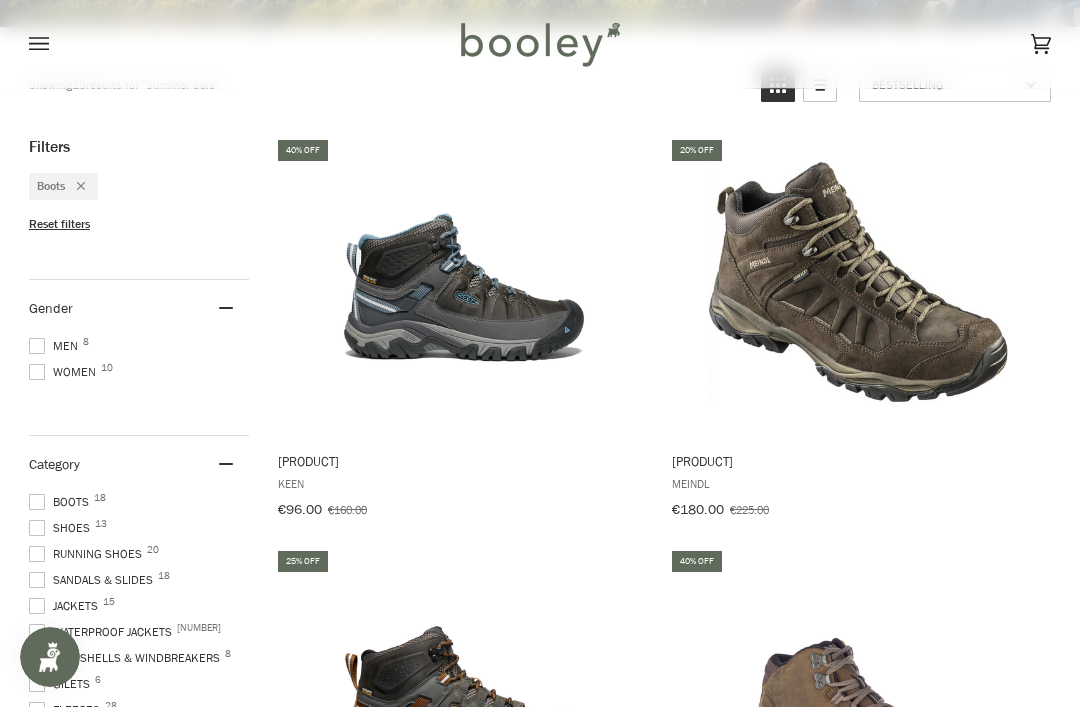 click on "Showing  [NUMBER]  results
Showing  [NUMBER]  results for "[EVENT]"
Products [NUMBER] Bestselling Title: A-Z Title: Z-A Date: New to Old Date: Old to New Price: Low to High Price: High to Low Discount: High to Low Bestselling
Filters Boots Reset filters Gender [GENDER] [NUMBER] [GENDER] [NUMBER] Category  [NUMBER]   Boots [NUMBER] Shoes [NUMBER] Running Shoes [NUMBER] Sandals & Slides [NUMBER] Jackets [NUMBER] Waterproof Jackets [NUMBER] Softshells & Windbreakers [NUMBER] Gilets [NUMBER] Fleeces [NUMBER] Hoodies [NUMBER] Jumpers [NUMBER] T-Shirts [NUMBER] Shirts [NUMBER] Trousers [NUMBER] Waterproof Trousers [NUMBER] Leggings [NUMBER] Shorts [NUMBER] Skirts & Skorts [NUMBER] Dresses [NUMBER] Baselayers [NUMBER] Hats & Headwear [NUMBER] Swimwear [NUMBER] Bottles & Flasks [NUMBER] Size [NUMBER] [NUMBER] [NUMBER] [NUMBER] [NUMBER] [NUMBER] [NUMBER] [NUMBER] [NUMBER] [NUMBER] [NUMBER] [NUMBER] Brand [BRAND] [NUMBER] [BRAND] [NUMBER] [BRAND] [NUMBER] [BRAND] [NUMBER] [BRAND] [NUMBER] [BRAND] [NUMBER] [BRAND] [NUMBER] [BRAND] [NUMBER] [BRAND] [NUMBER] Colour Beige Black Blue Brown Green Grey Purple Price , [CURRENCY] **  –  *** [CURRENCY][PRICE] [CURRENCY][PRICE] [CURRENCY][PRICE] [CURRENCY][PRICE] [CURRENCY][PRICE] [CURRENCY][PRICE] [CURRENCY][PRICE] Available At Athlone [NUMBER] Galway [NUMBER] [PERCENTAGE] off  [BRAND] [CURRENCY][PRICE]" at bounding box center (540, 1974) 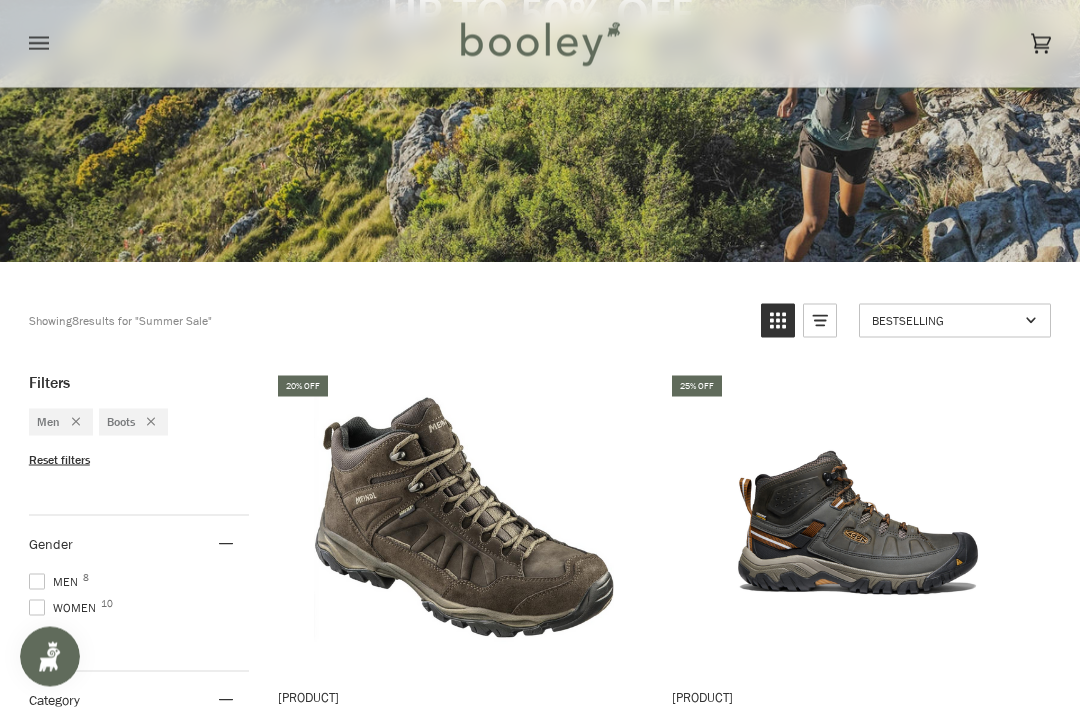 scroll, scrollTop: 323, scrollLeft: 0, axis: vertical 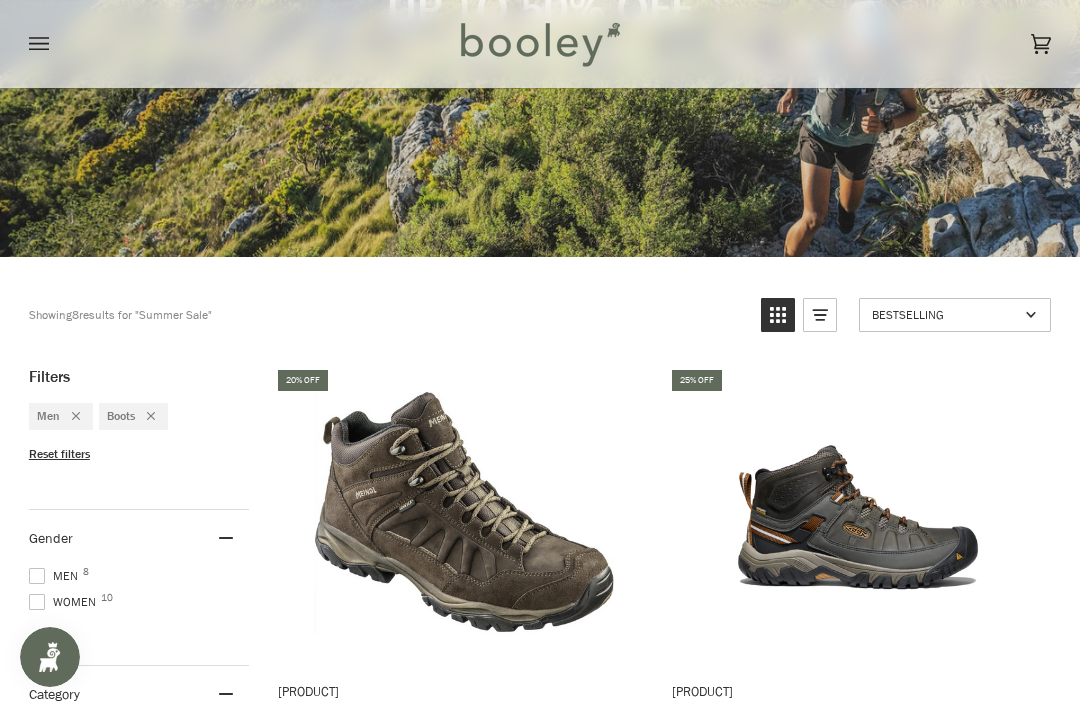click at bounding box center [858, 517] 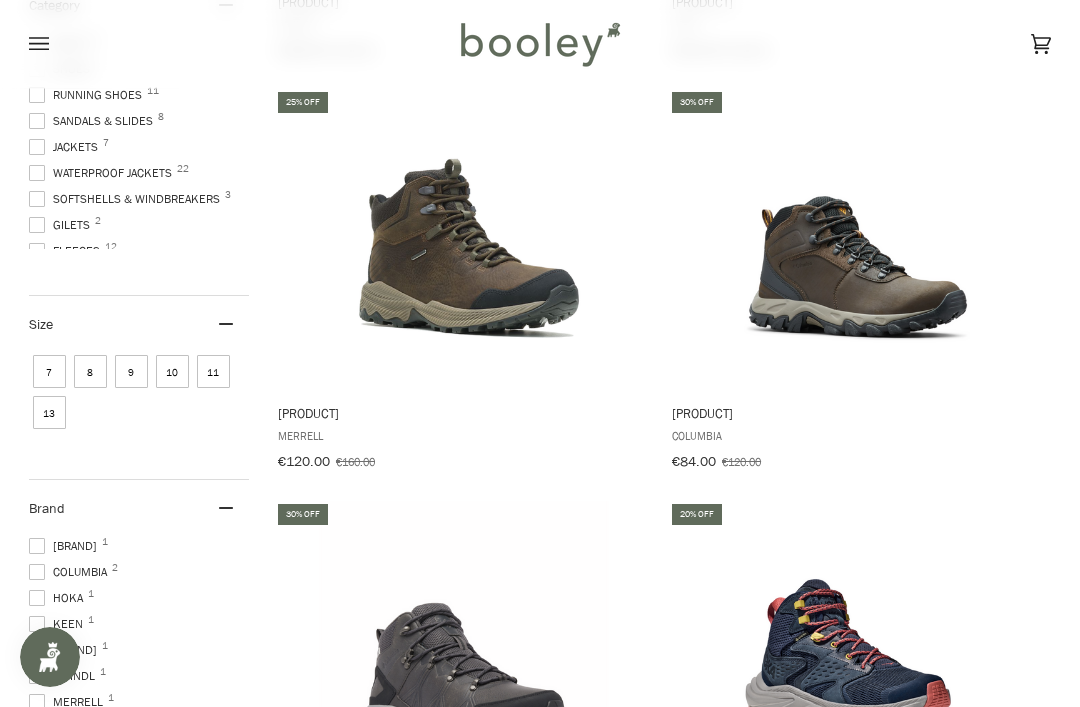 scroll, scrollTop: 1013, scrollLeft: 0, axis: vertical 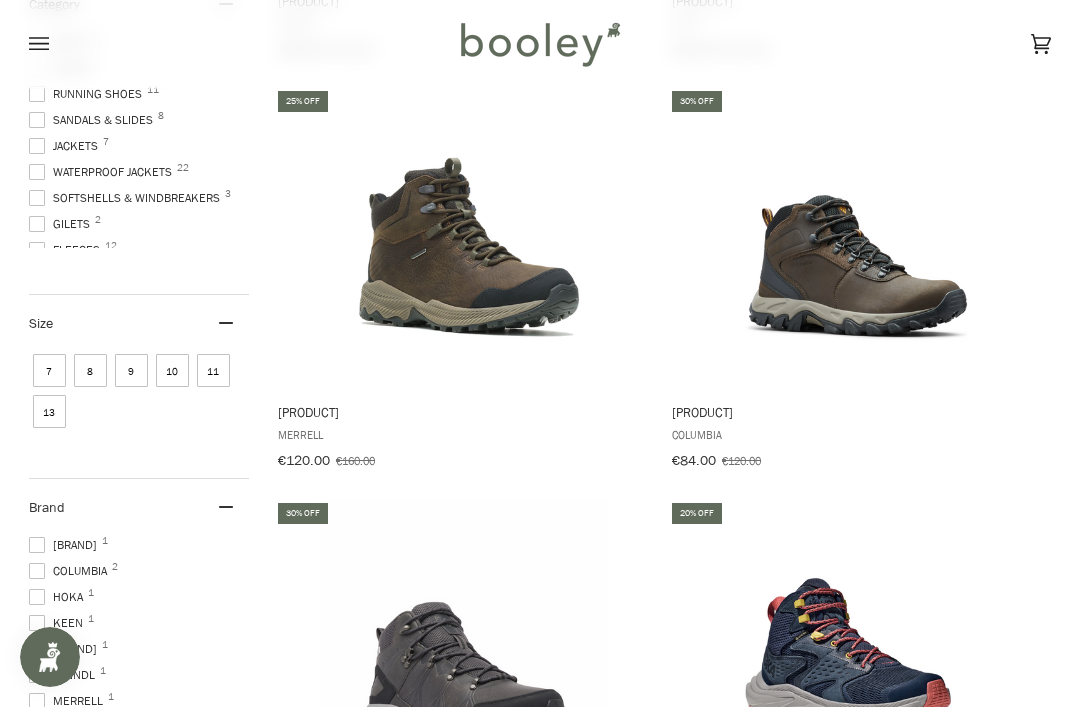 click on "11" at bounding box center [213, 370] 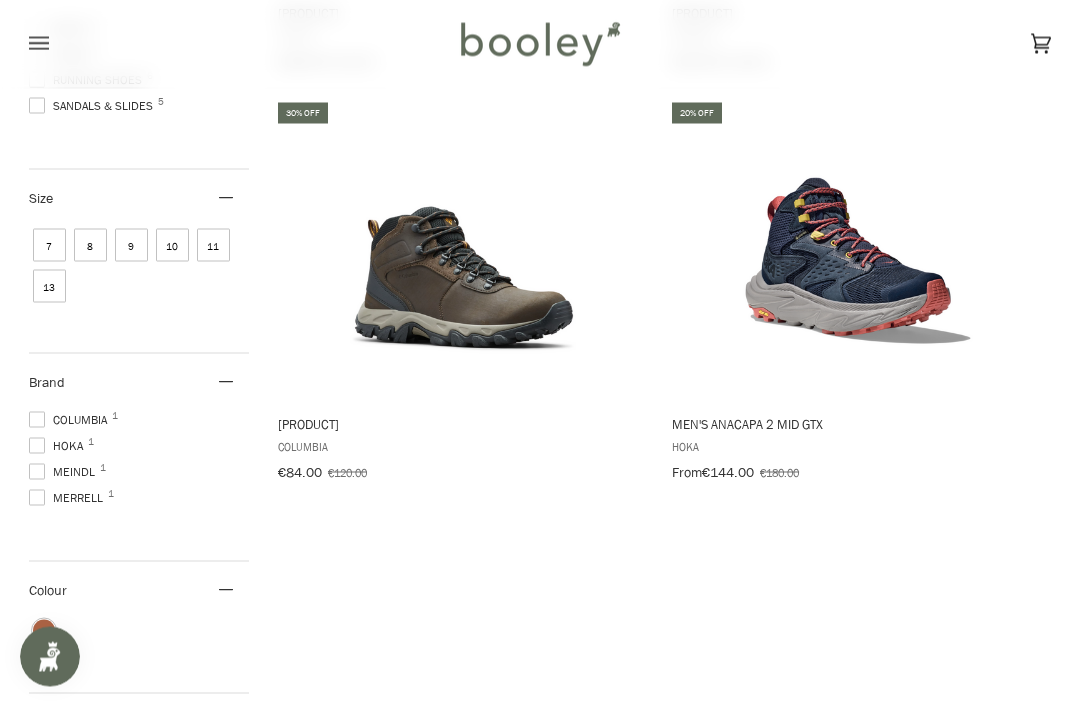 scroll, scrollTop: 518, scrollLeft: 0, axis: vertical 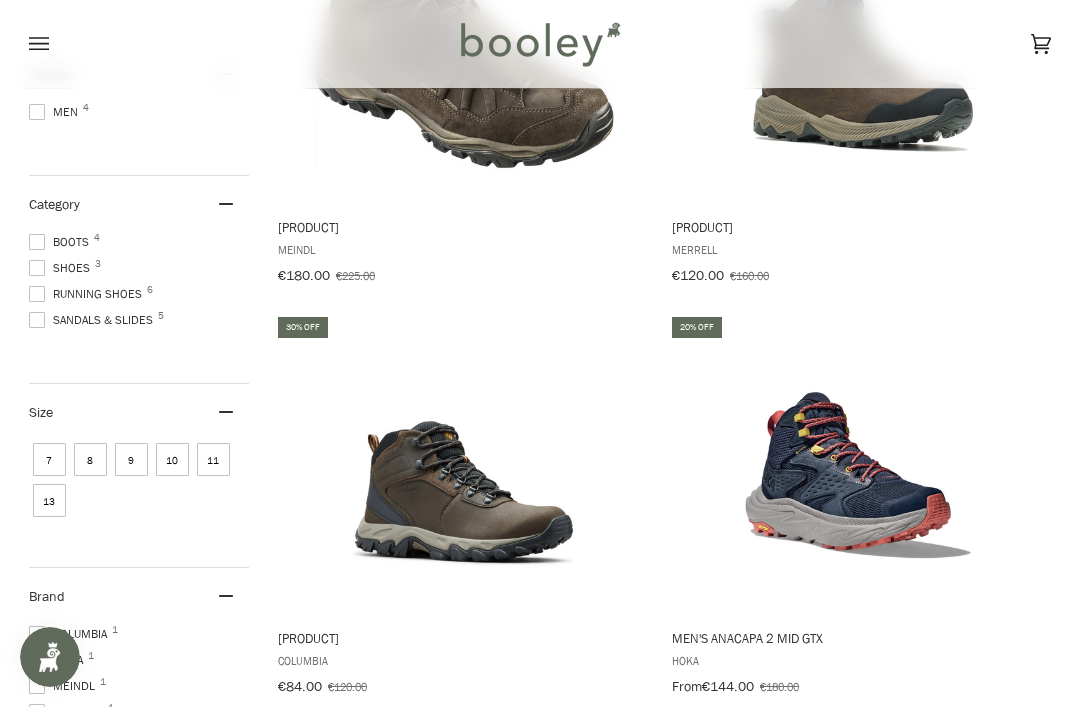click at bounding box center [464, 464] 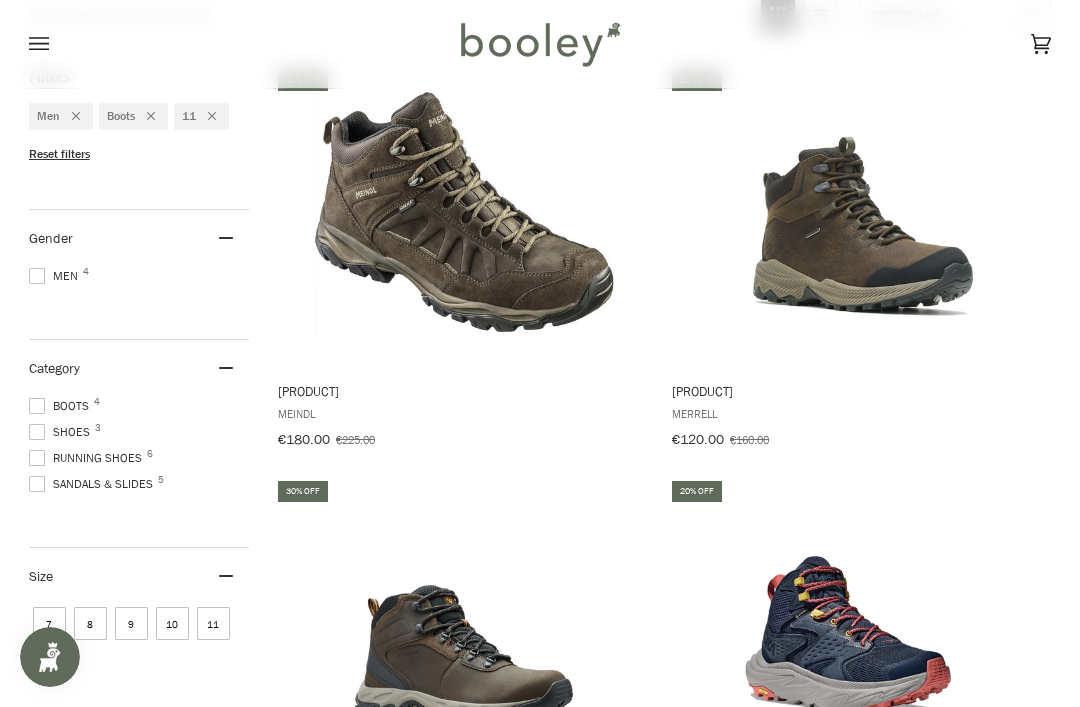 scroll, scrollTop: 622, scrollLeft: 0, axis: vertical 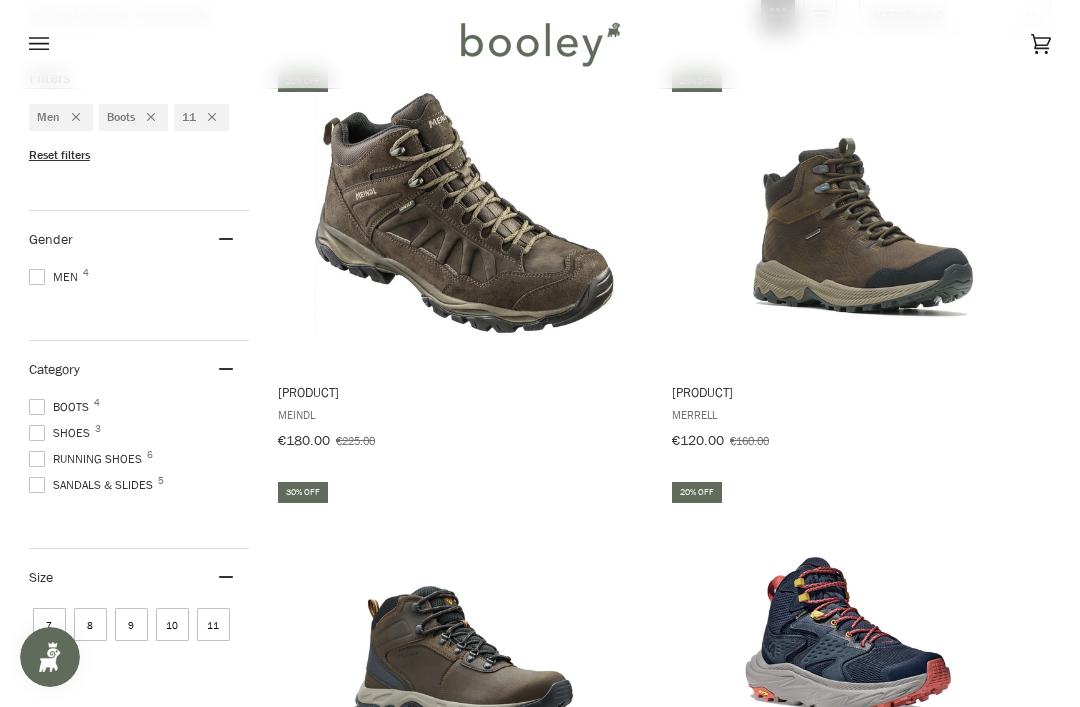 click at bounding box center [464, 218] 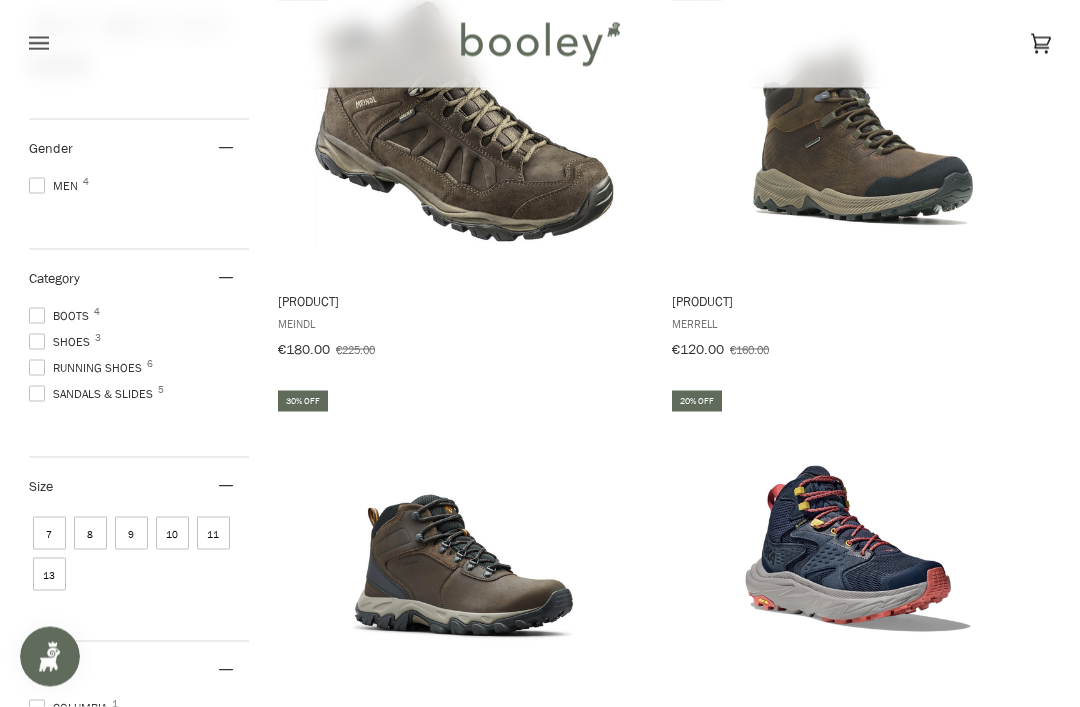 scroll, scrollTop: 719, scrollLeft: 0, axis: vertical 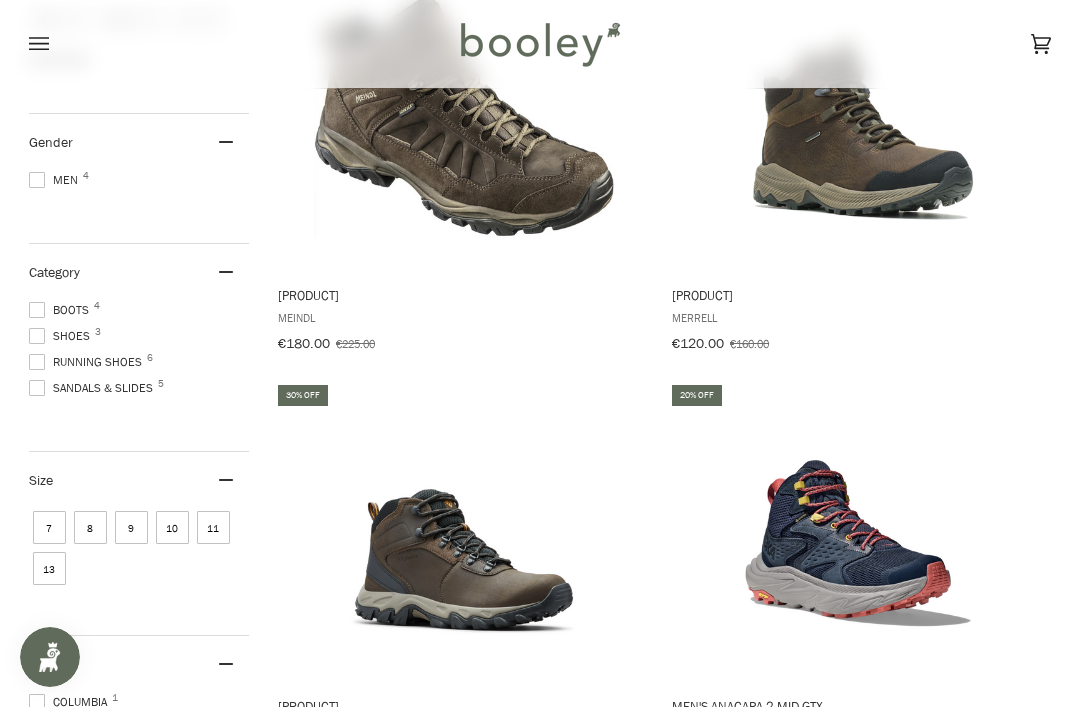 click at bounding box center (858, 532) 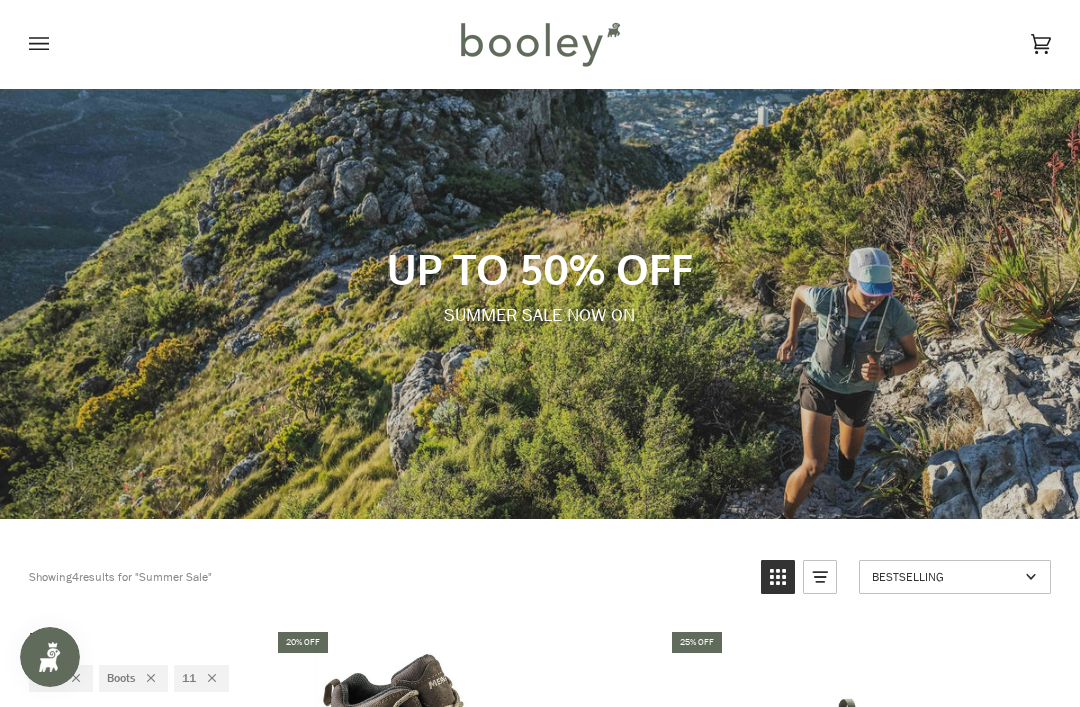 scroll, scrollTop: 0, scrollLeft: 0, axis: both 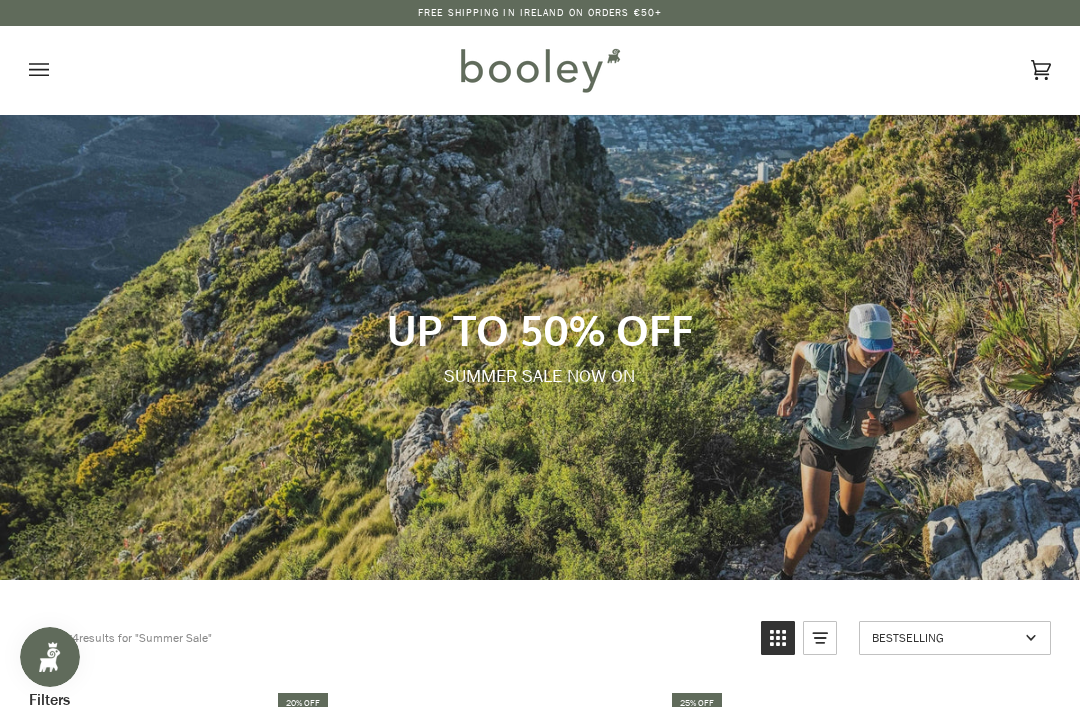 click 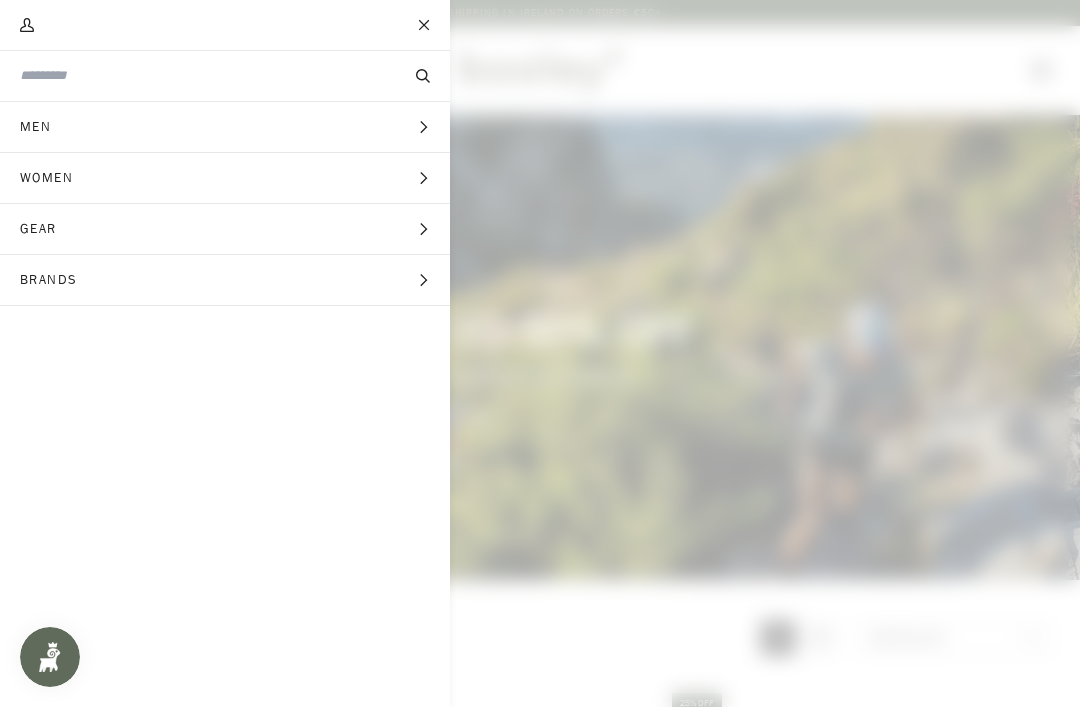click on "Men" at bounding box center [42, 127] 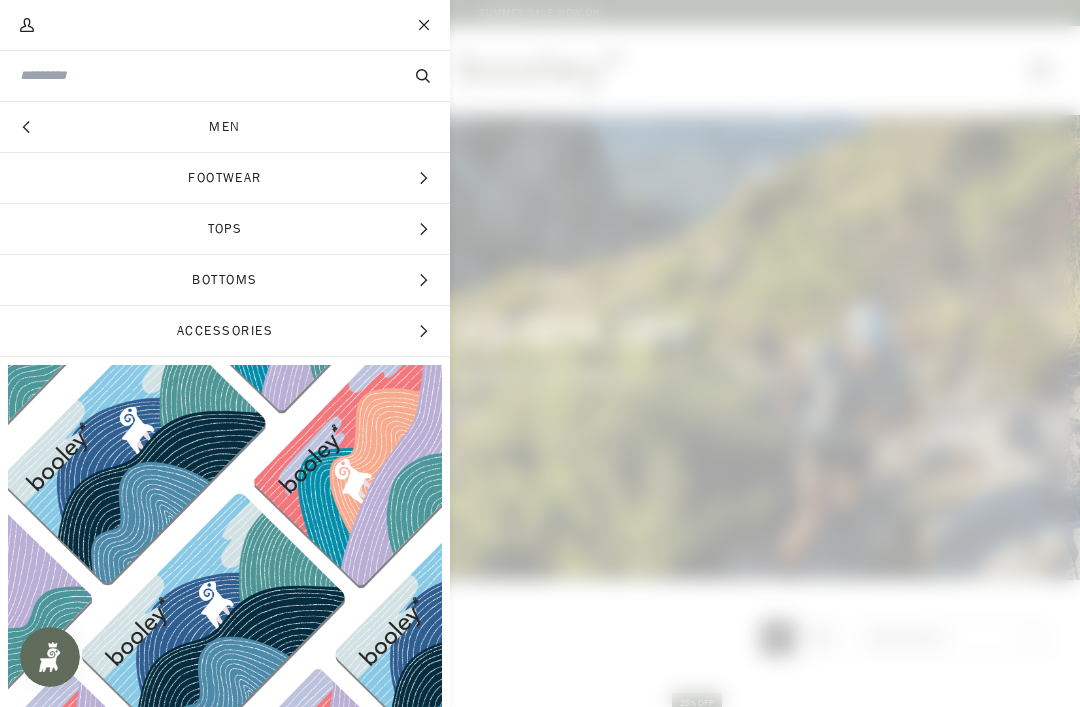 click on "Footwear" at bounding box center [225, 178] 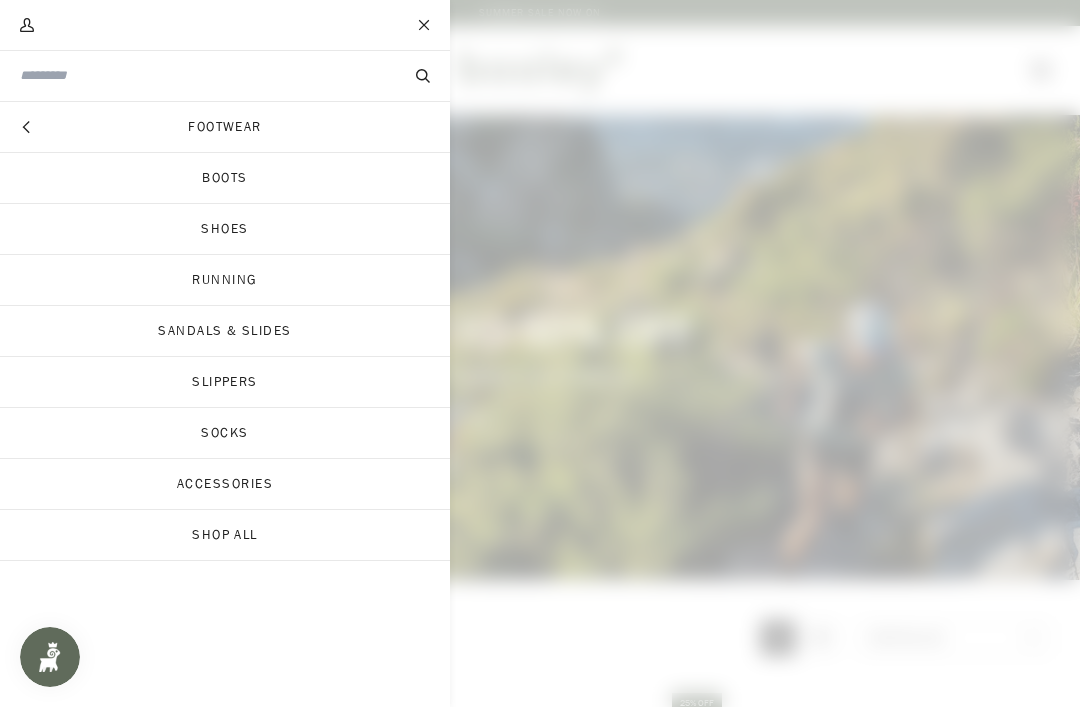 click on "Boots" at bounding box center (225, 178) 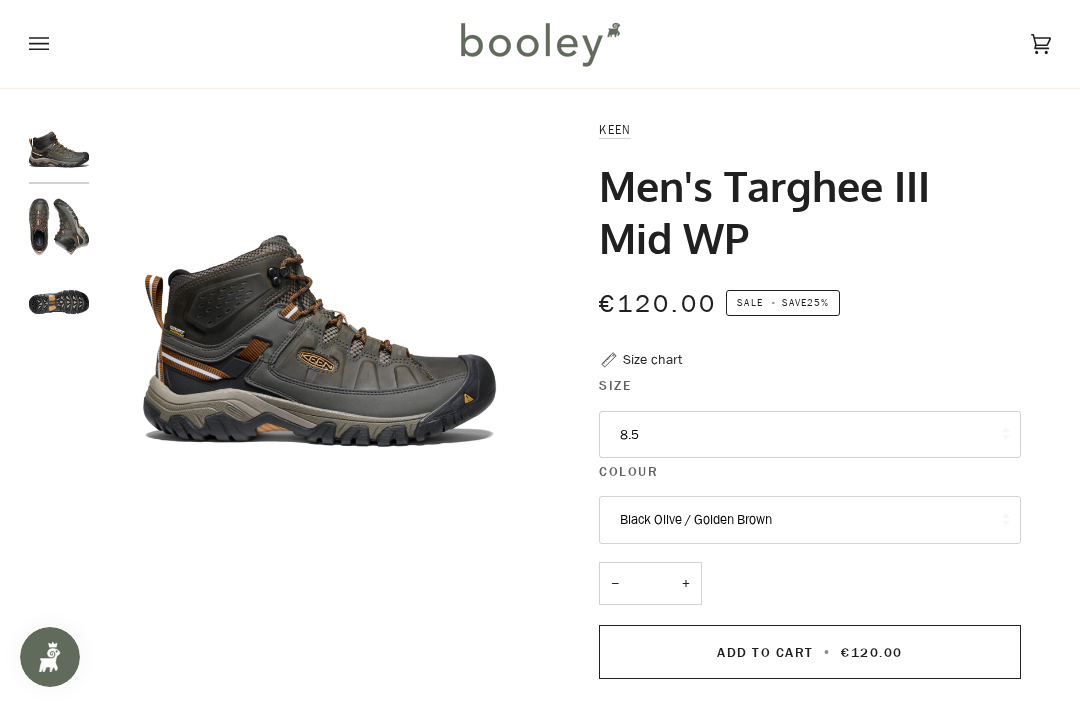 scroll, scrollTop: 0, scrollLeft: 0, axis: both 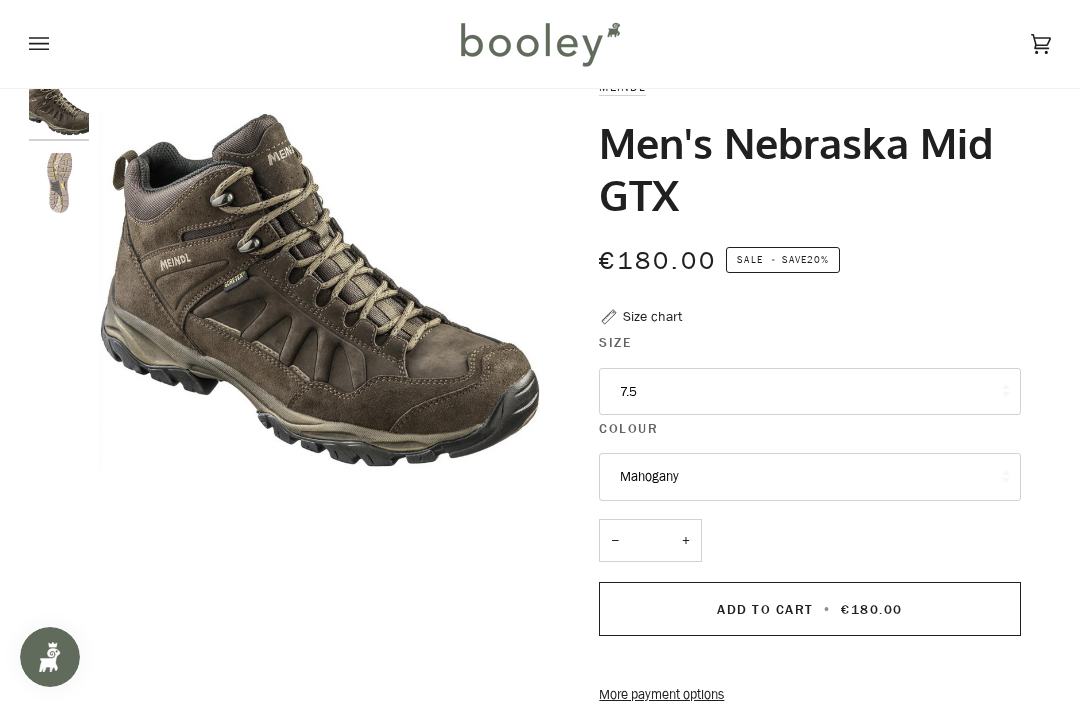 click on "7.5" at bounding box center [809, 392] 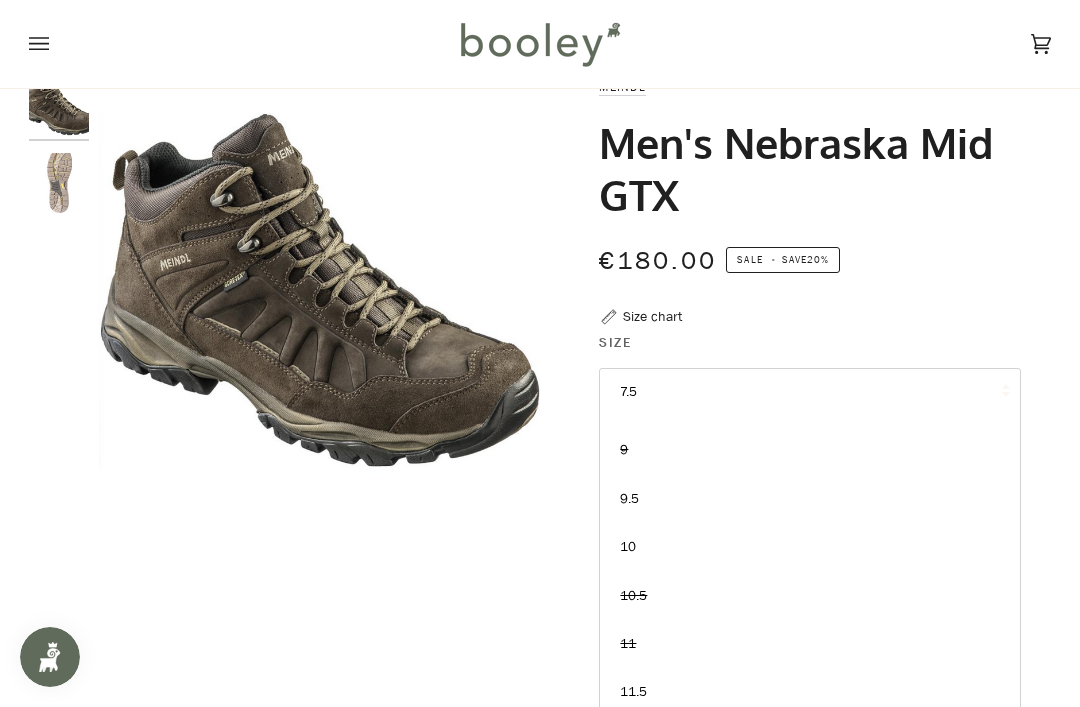 scroll, scrollTop: 131, scrollLeft: 0, axis: vertical 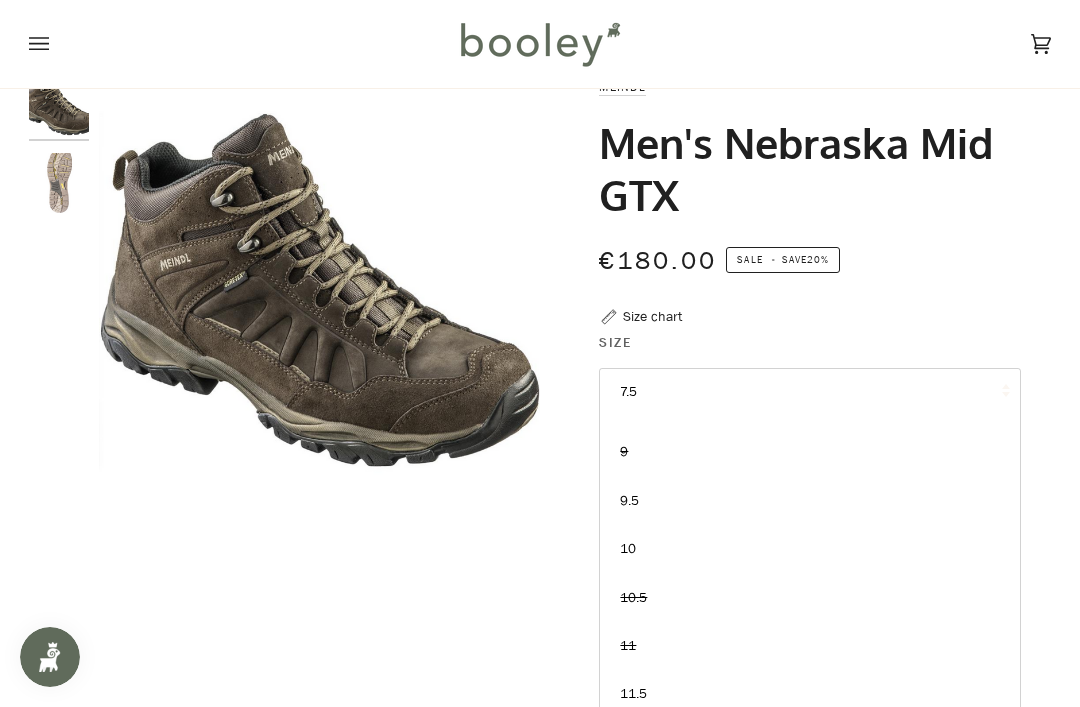 click on "11.5" at bounding box center (809, 694) 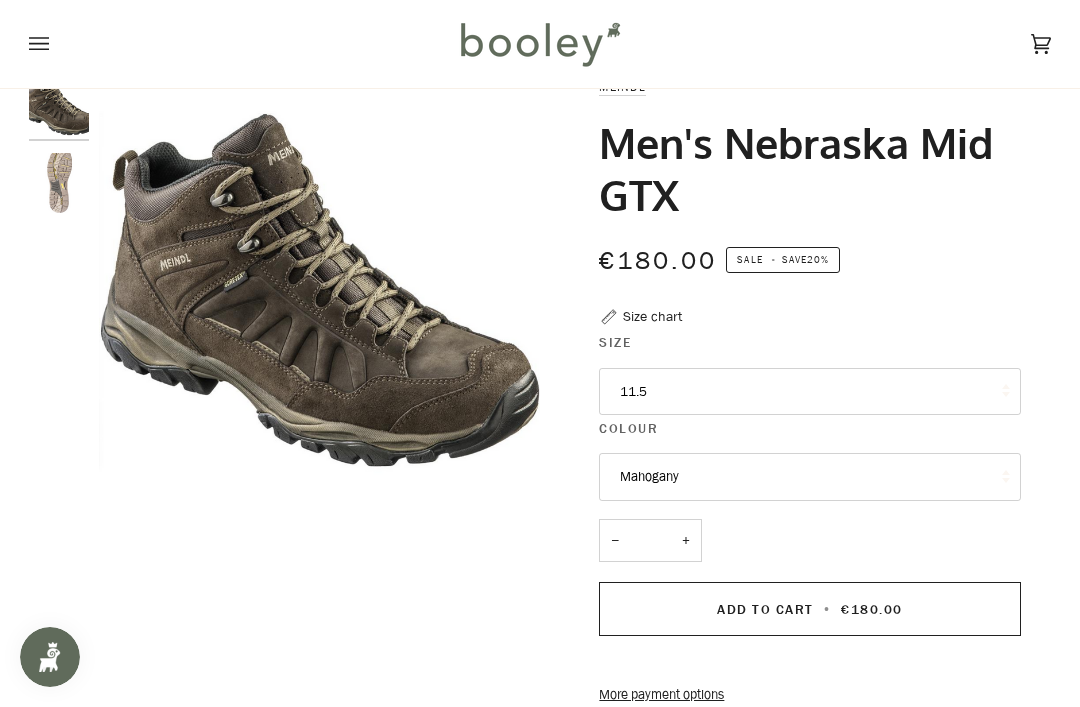 click on "Zoom
Zoom
Previous
Next" at bounding box center (540, 574) 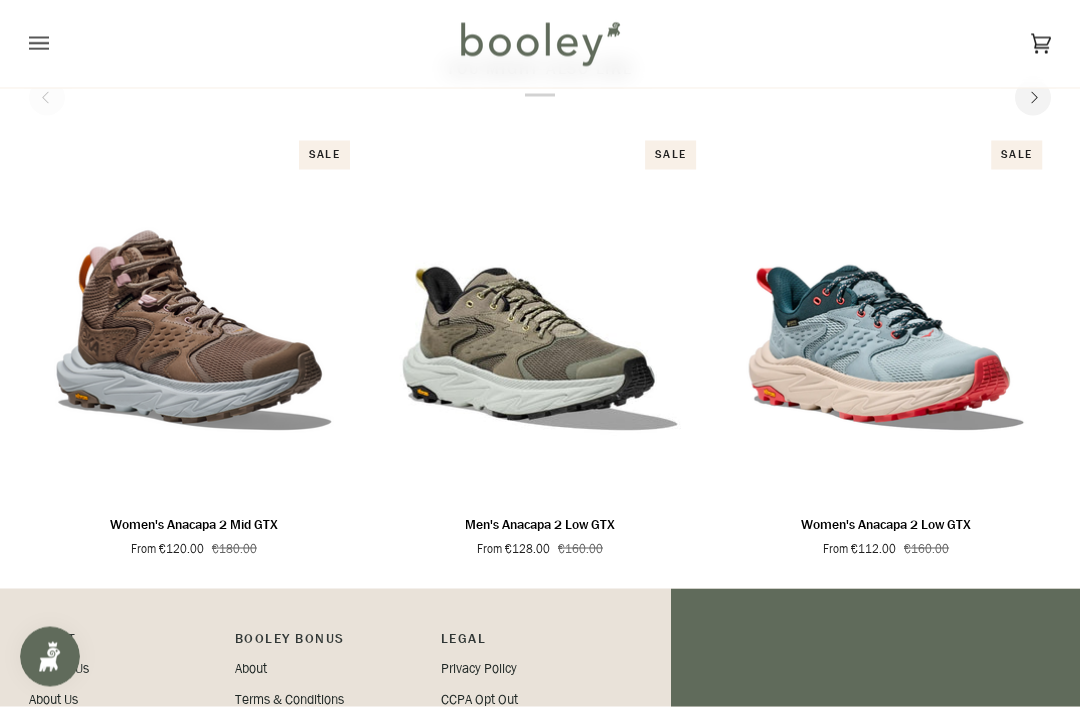 scroll, scrollTop: 1082, scrollLeft: 0, axis: vertical 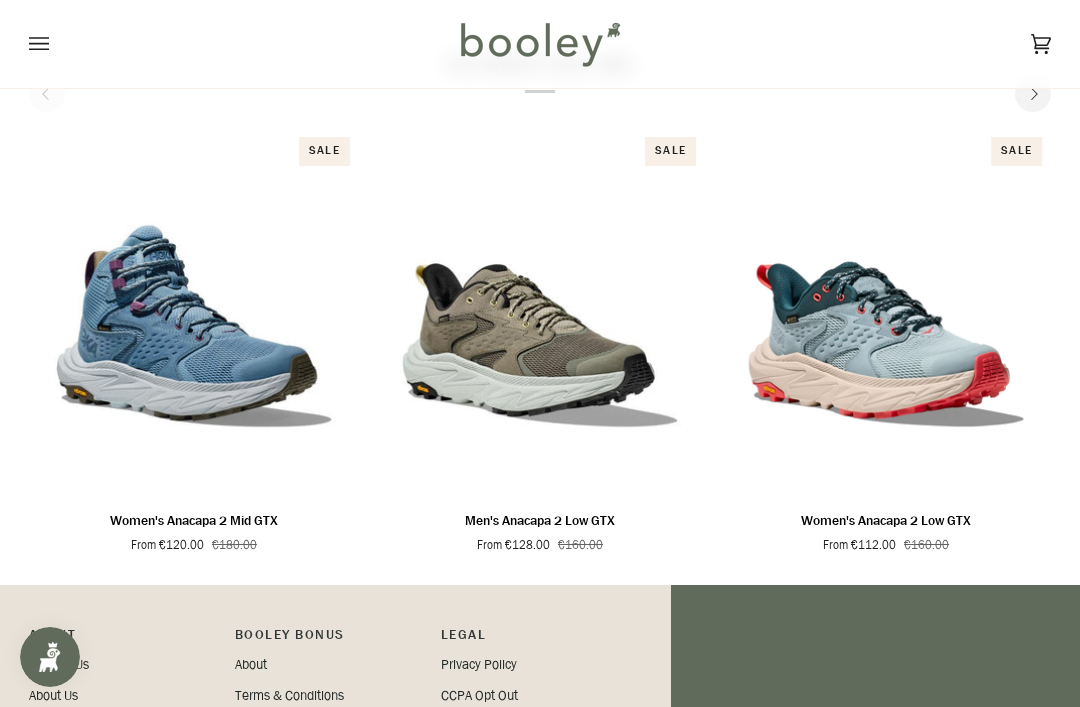 click at bounding box center [194, 311] 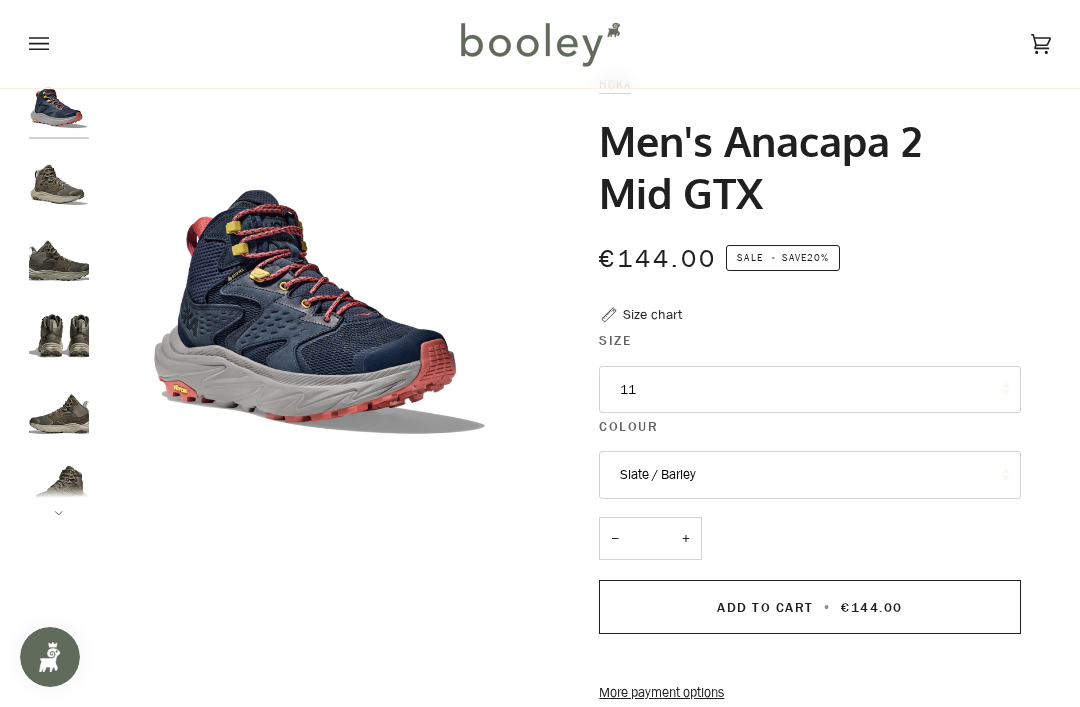 scroll, scrollTop: 0, scrollLeft: 0, axis: both 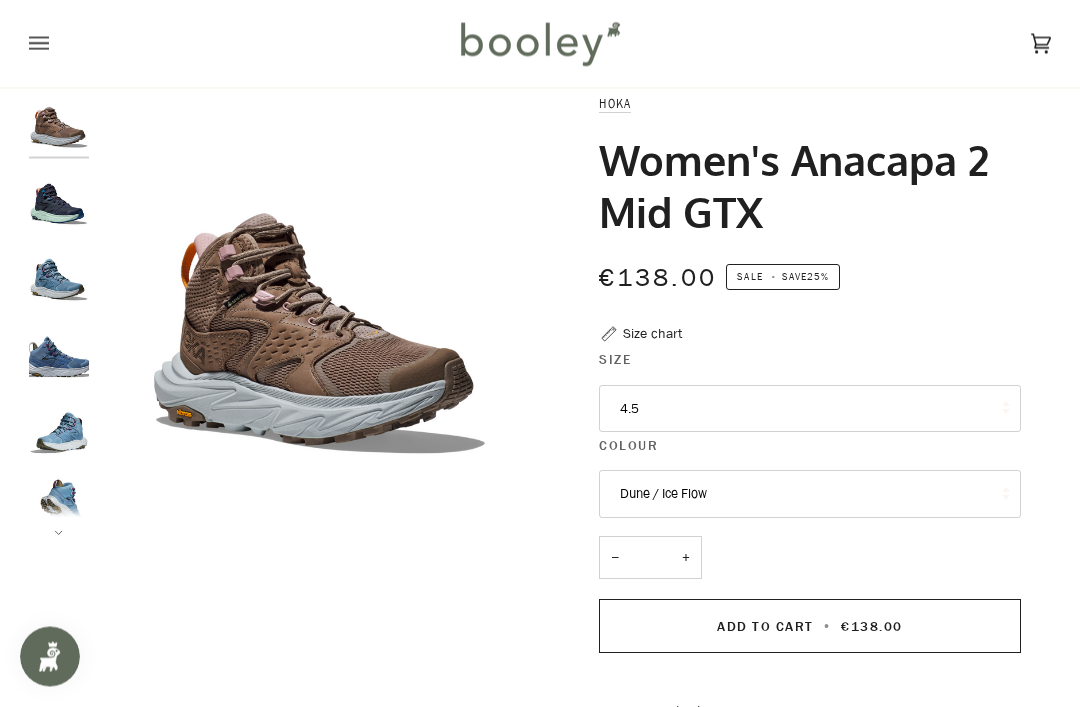 click on "4.5" at bounding box center [809, 410] 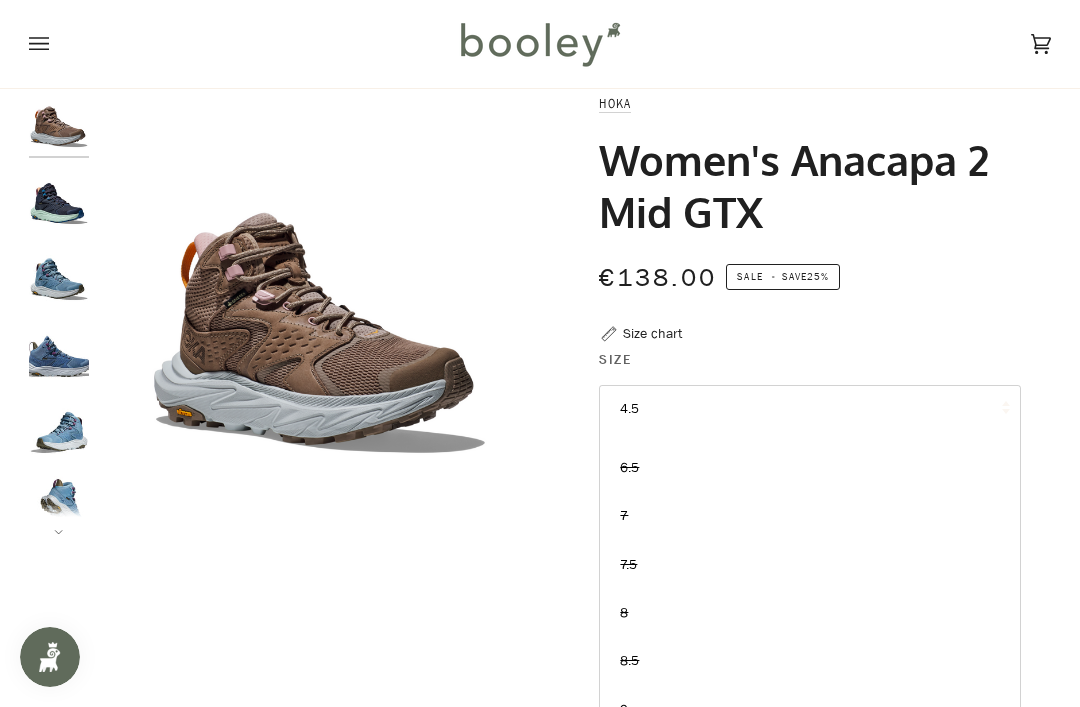 scroll, scrollTop: 179, scrollLeft: 0, axis: vertical 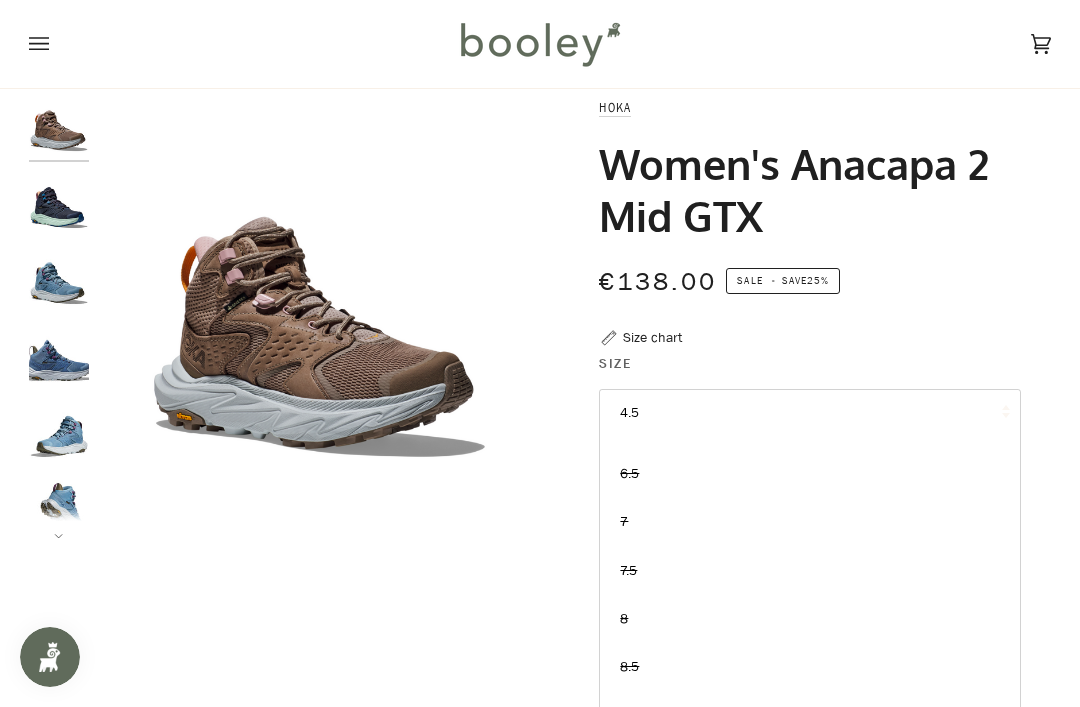 click at bounding box center (59, 204) 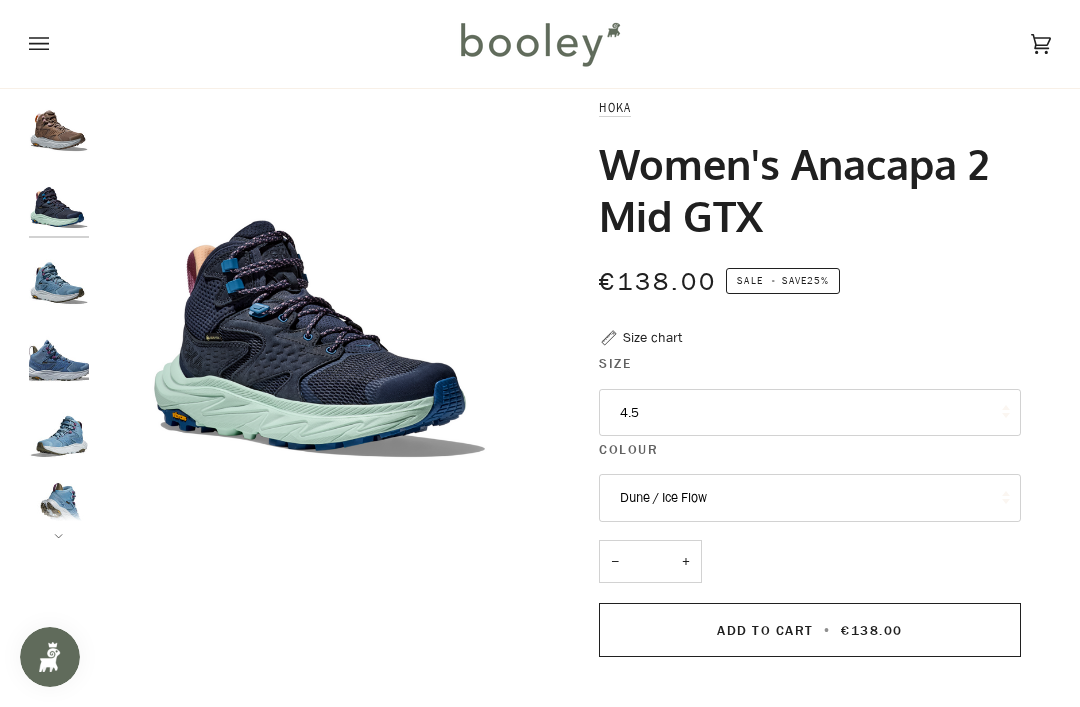 click on "4.5" at bounding box center (809, 413) 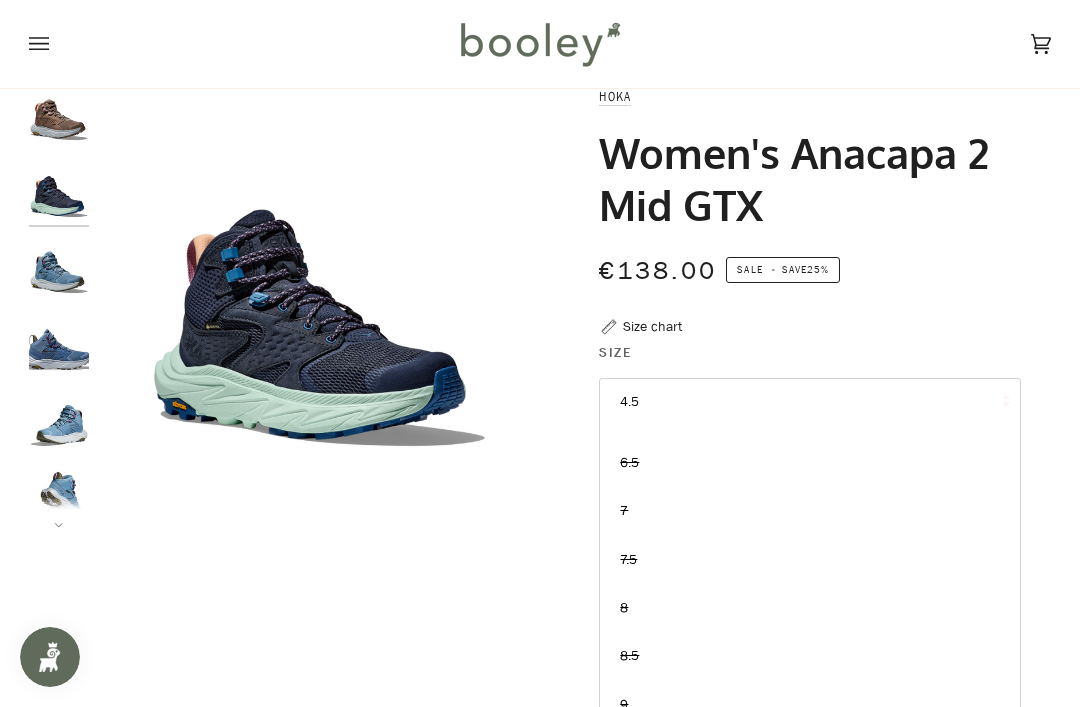 scroll, scrollTop: 47, scrollLeft: 0, axis: vertical 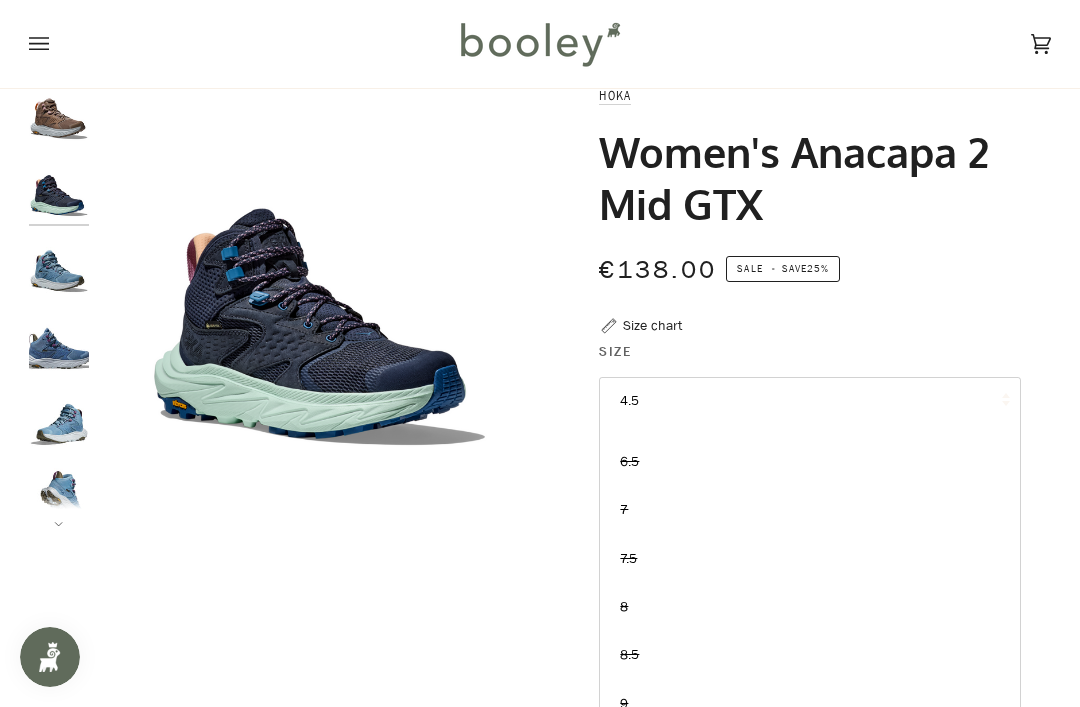 click at bounding box center (59, 268) 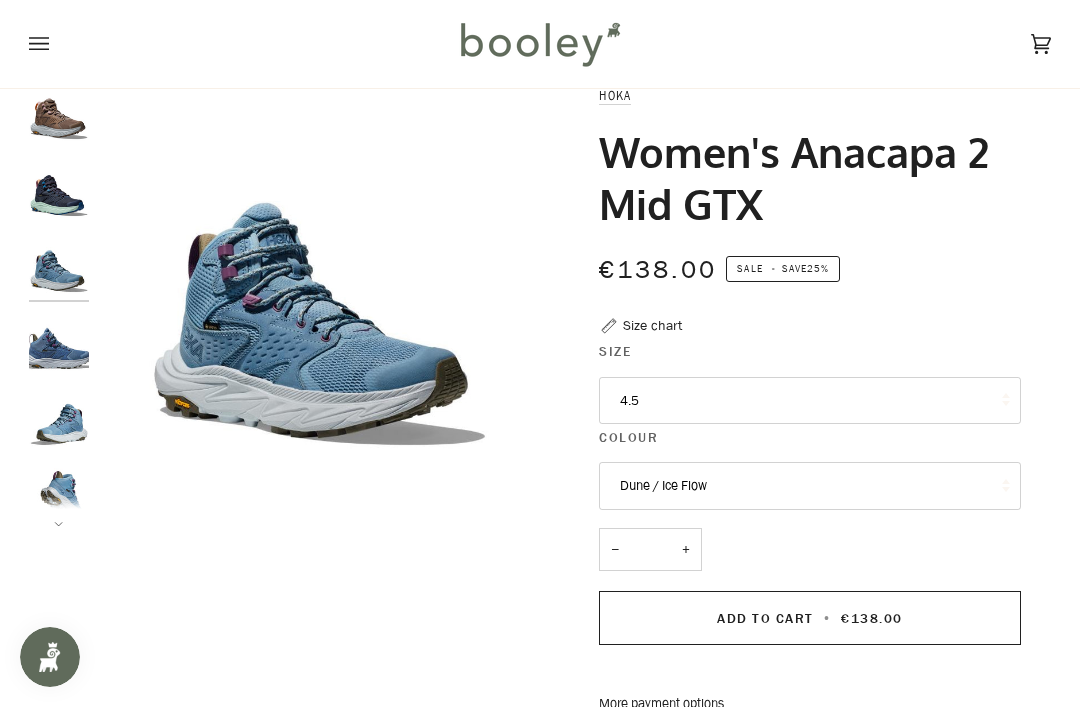 click on "4.5" at bounding box center (809, 401) 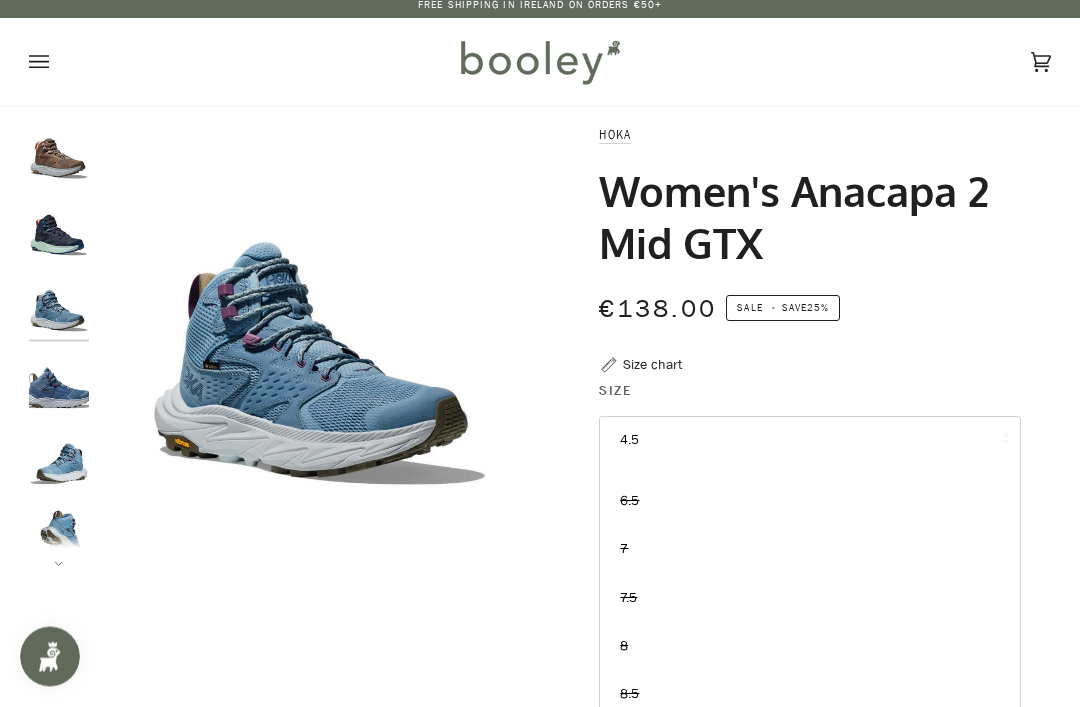 scroll, scrollTop: 8, scrollLeft: 0, axis: vertical 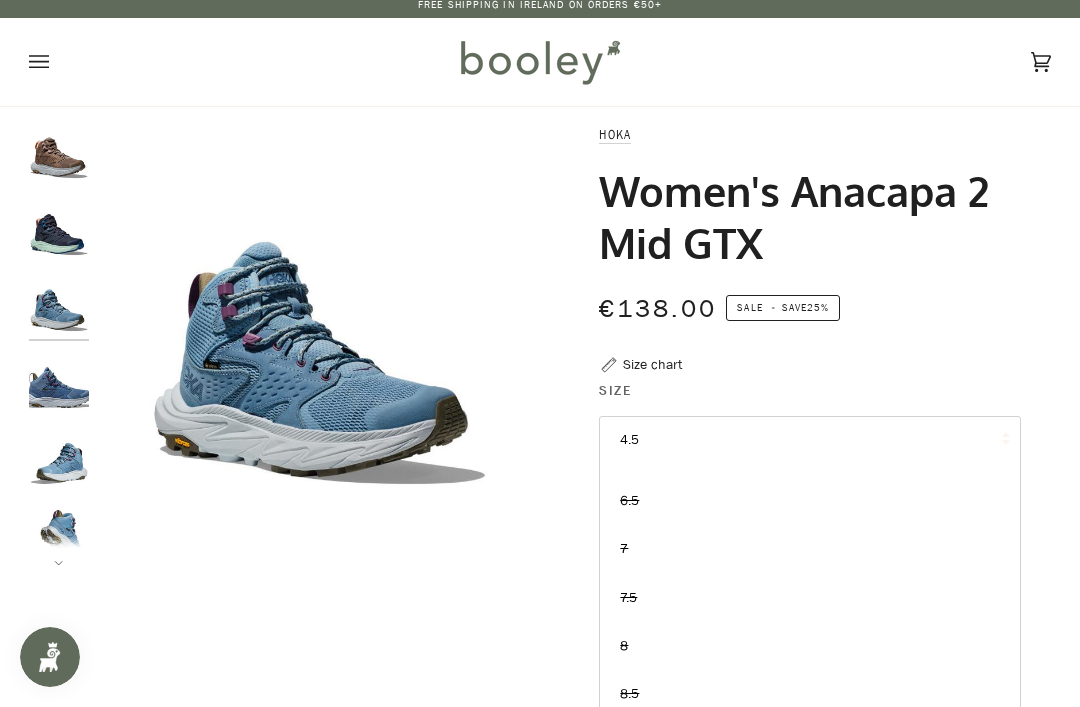 click at bounding box center (59, 460) 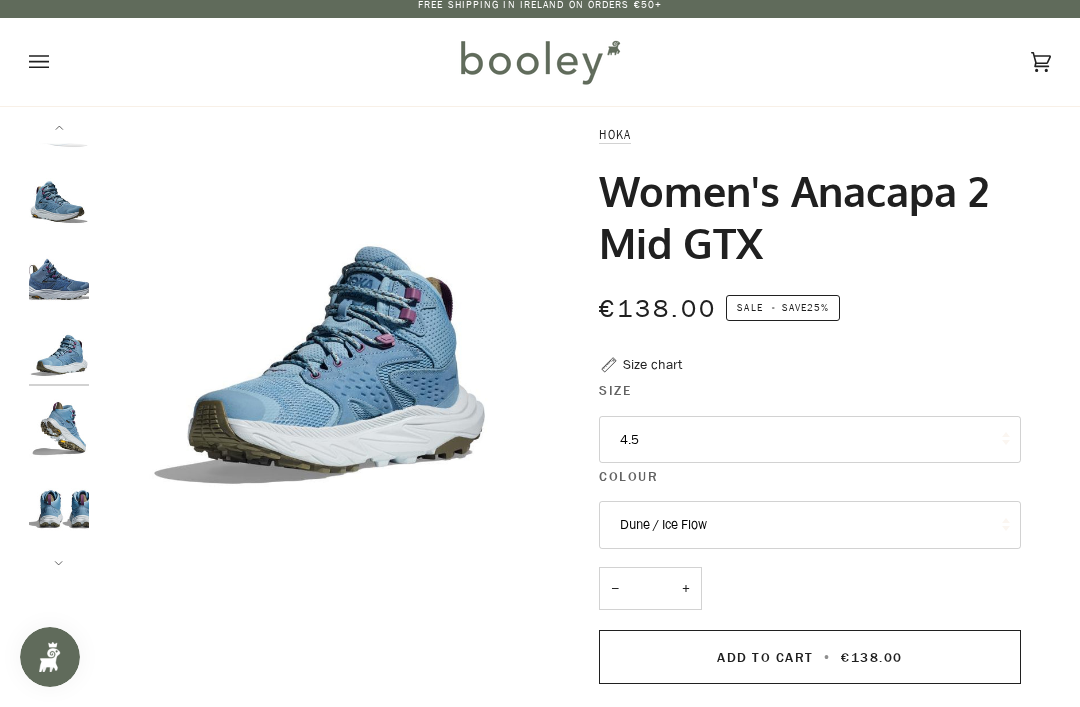 scroll, scrollTop: 113, scrollLeft: 0, axis: vertical 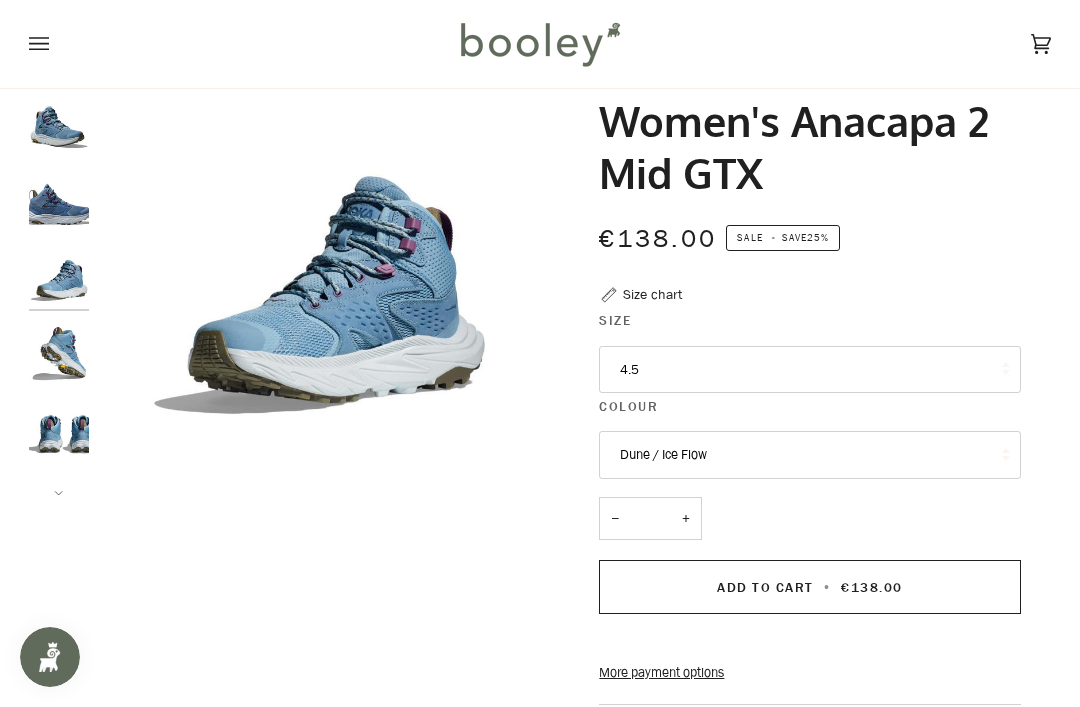 click on "4.5" at bounding box center (809, 370) 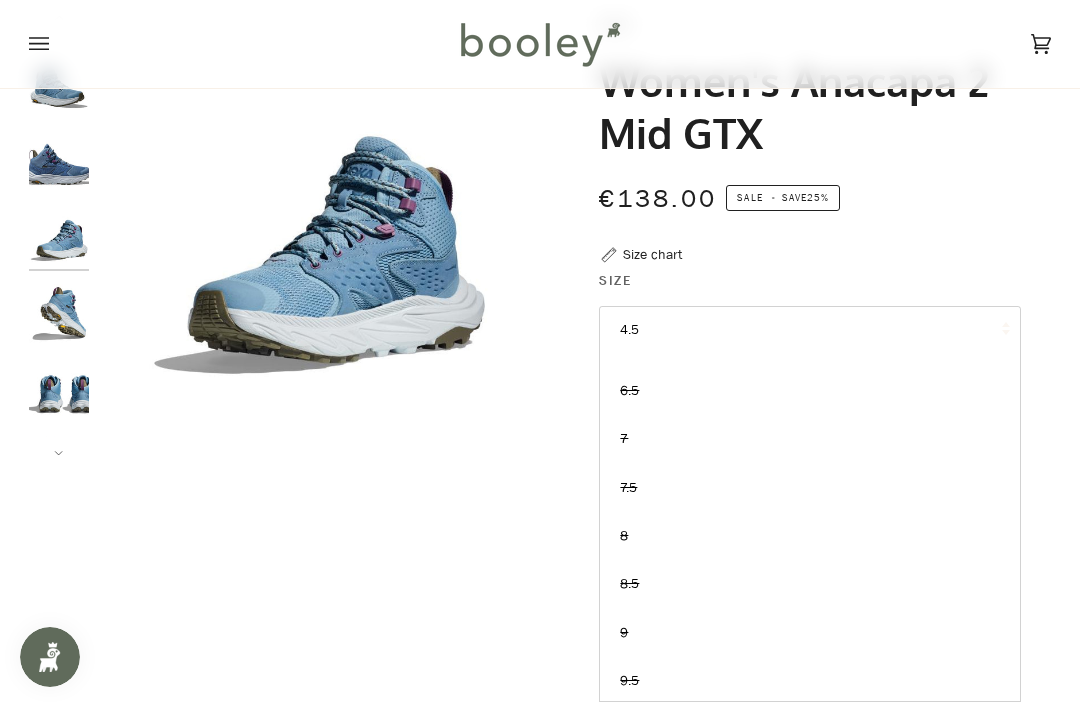 scroll, scrollTop: 0, scrollLeft: 0, axis: both 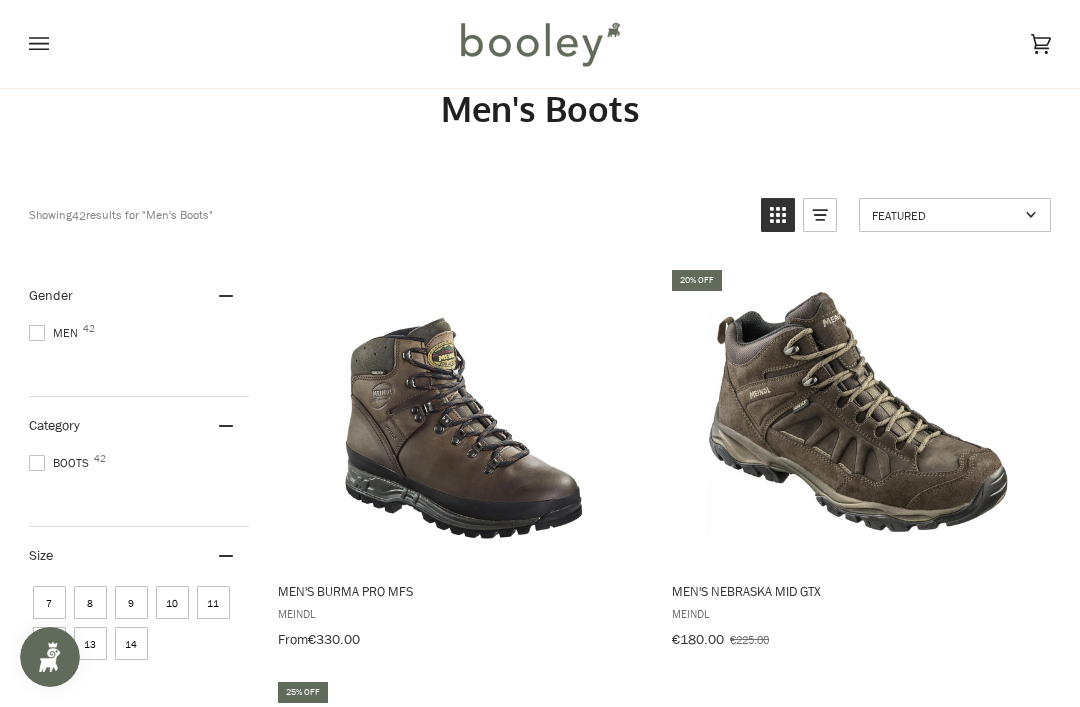 click on "Showing  42  results
Showing  42  results for "Men's Boots"
Products 42 Featured Featured Title: A-Z Title: Z-A Date: New to Old Date: Old to New Price: Low to High Price: High to Low Discount: High to Low Bestselling
Gender Men 42 Category Boots 42 Size 7 8 9 10 11 12 13 14 Brand Altra 2 Columbia 5 Hanwag 6 Hoka 1 Kayland 1 Keen 3 Lowa 1 Meindl 4 Merrell 3 On Running 2 Salewa 2 Salomon 5 Sorel 1 The North Face 6 Colour Black Blue Brown Green Grey White Yellow Price , € **  –  *** €60 €390 €60 €143 €225 €308 €390 Available At Athlone 13 Galway 40 Men's Burma PRO MFS  Meindl From  €330.00 View product 20% off Men's Nebraska Mid GTX  Meindl €180.00 €225.00 View product 25% off Men's Forestbound Mid WP  Merrell €120.00 €160.00 View product Men's Banks GTX  Hanwag €280.00 View product 20% off Men's X Ultra 4 Mid GTX  Salomon €144.00 €180.00  Keen" at bounding box center (540, 2319) 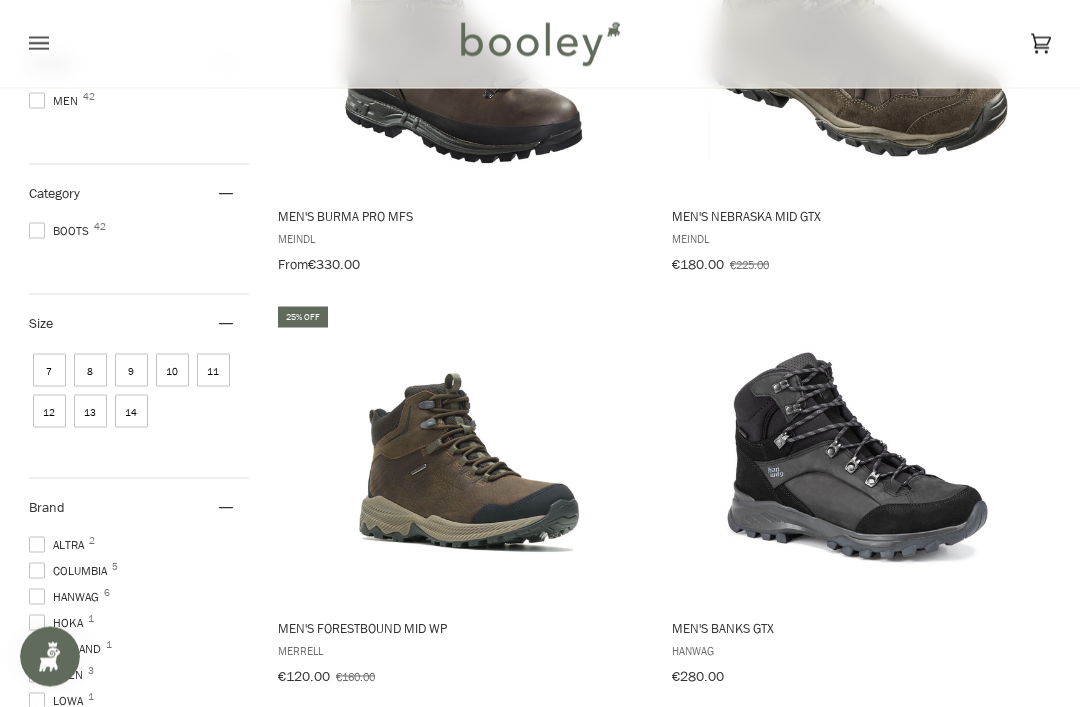 scroll, scrollTop: 432, scrollLeft: 0, axis: vertical 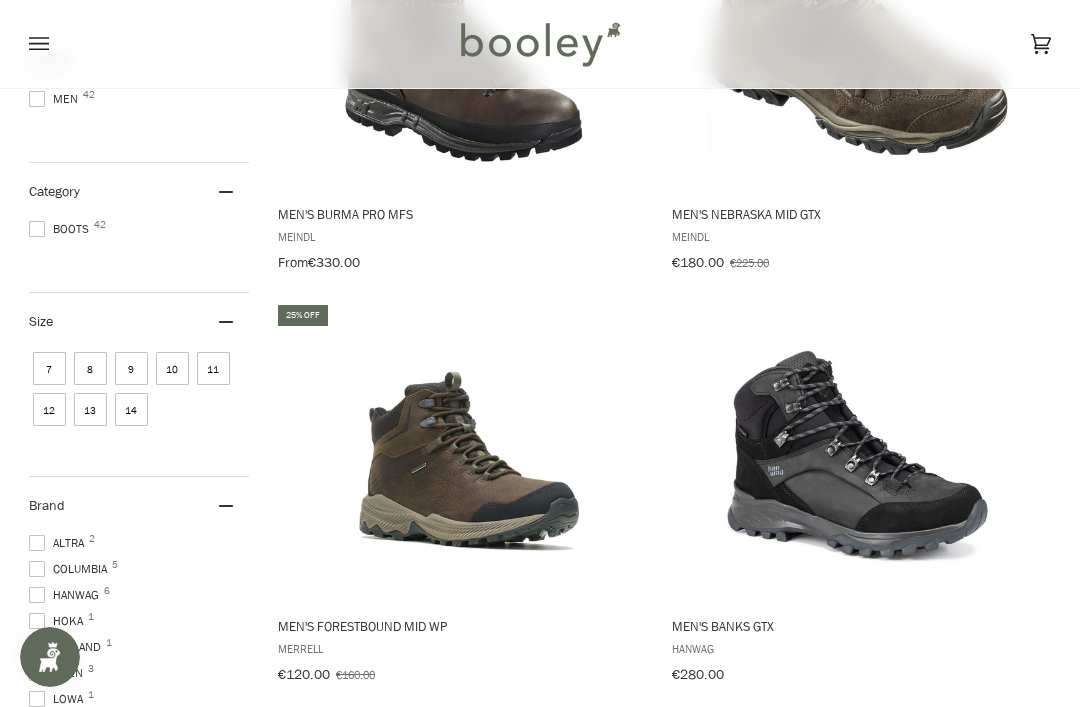 click on "11" at bounding box center [213, 368] 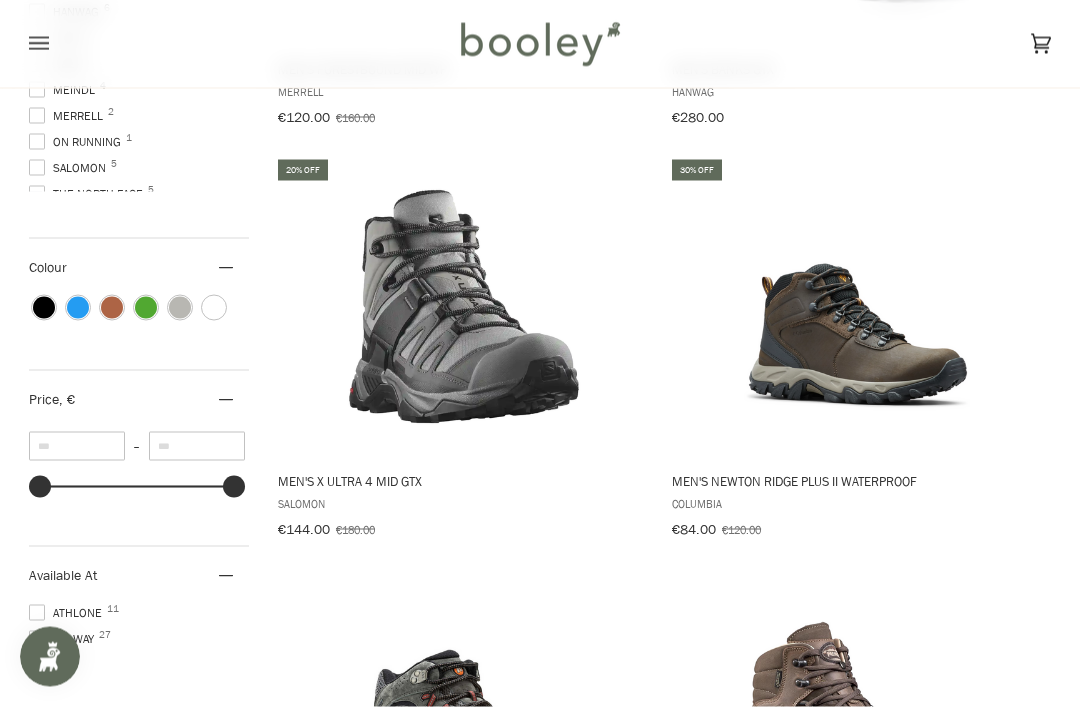 scroll, scrollTop: 990, scrollLeft: 0, axis: vertical 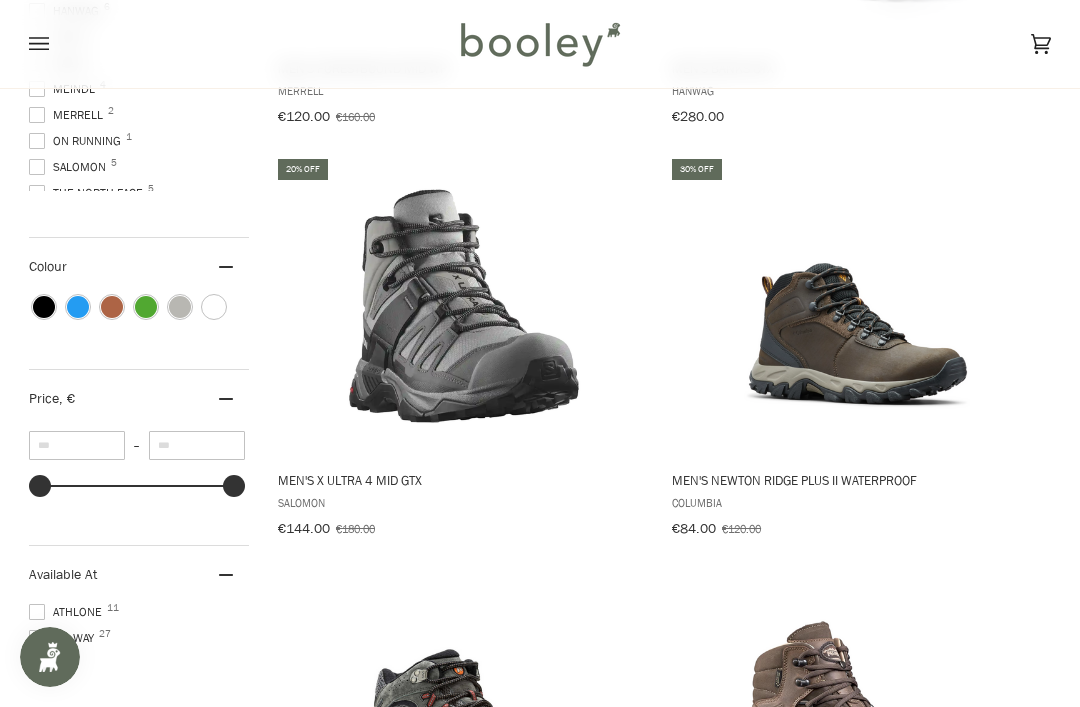 click at bounding box center [464, 306] 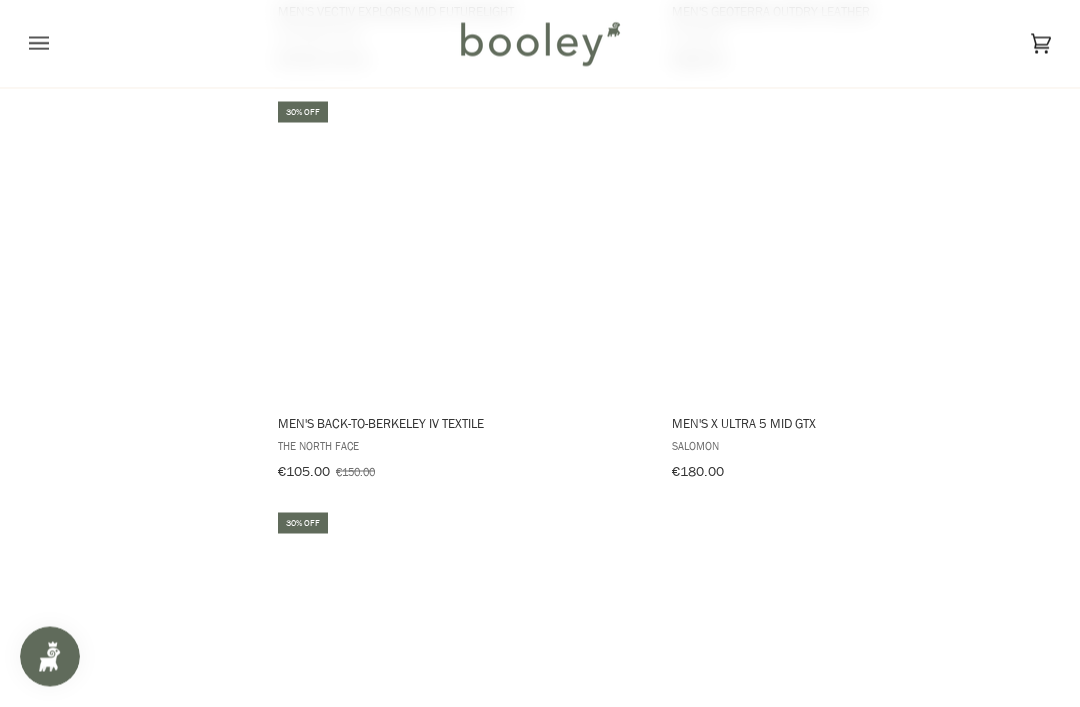 scroll, scrollTop: 3518, scrollLeft: 0, axis: vertical 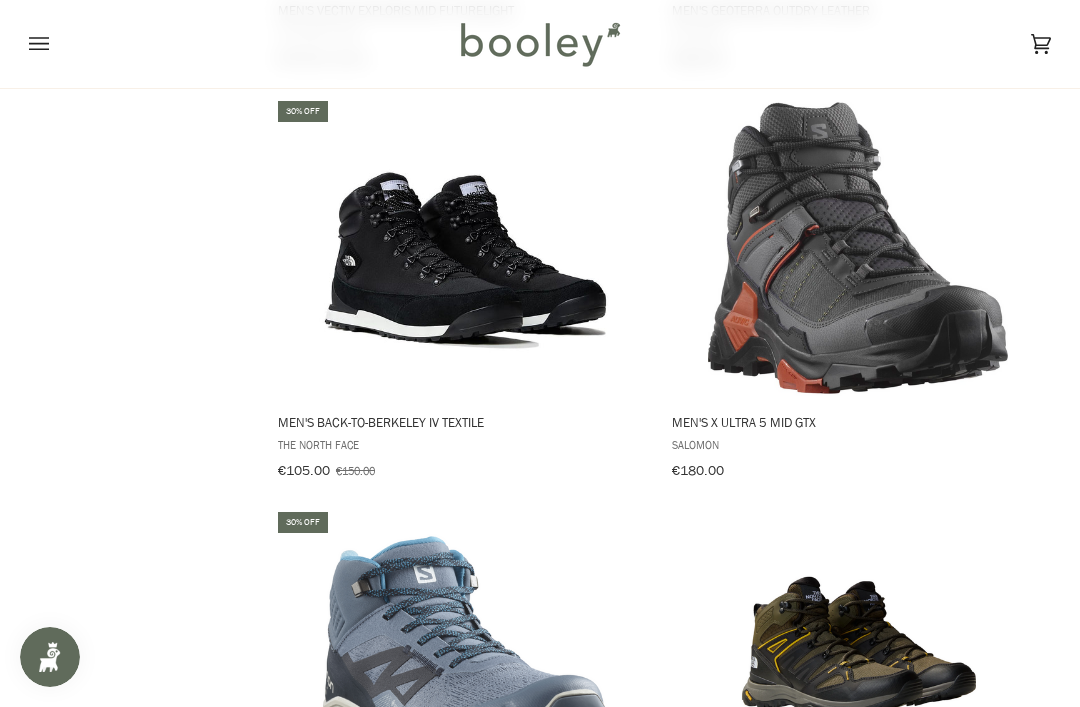 click at bounding box center [858, 248] 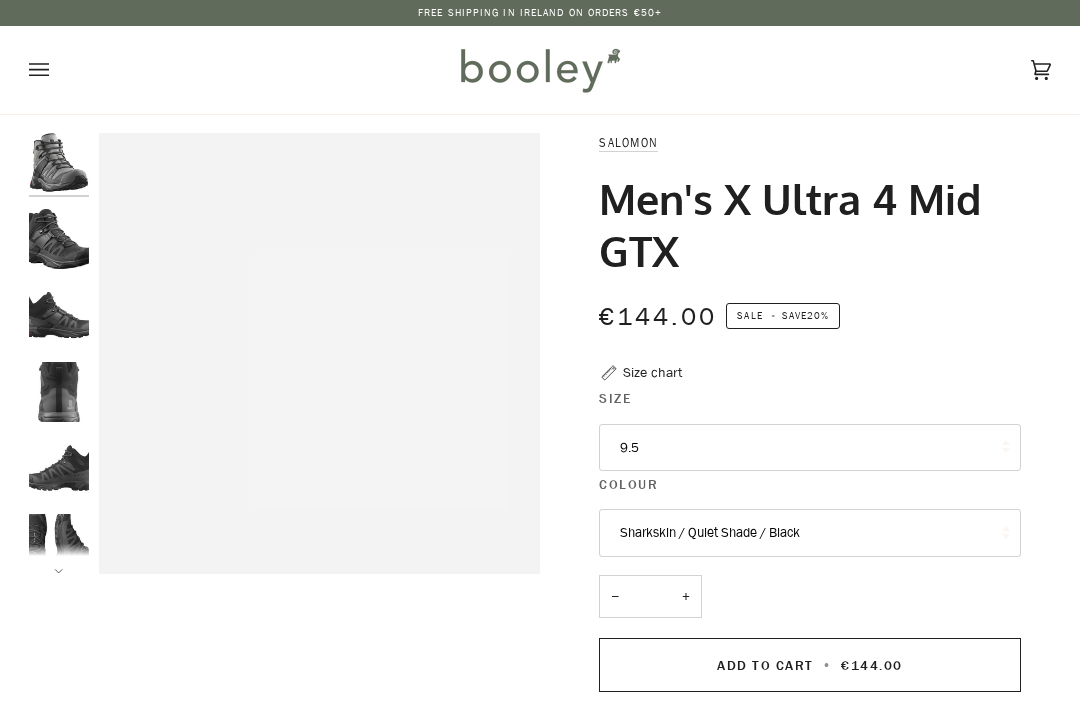 scroll, scrollTop: 0, scrollLeft: 0, axis: both 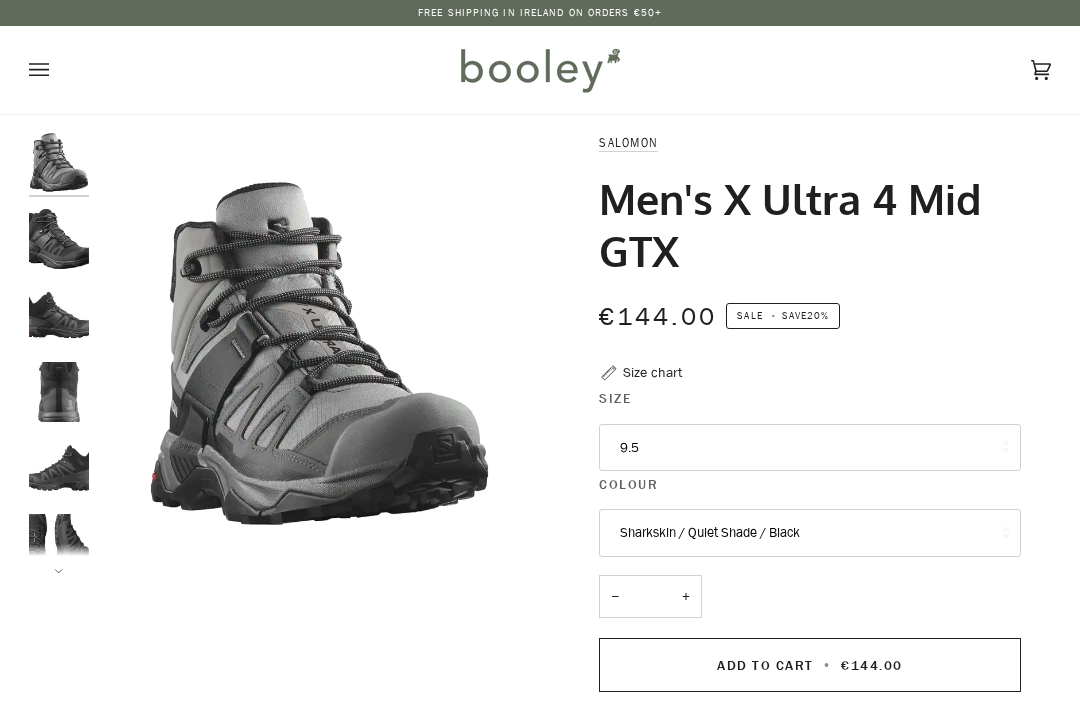 click on "9.5" at bounding box center (809, 448) 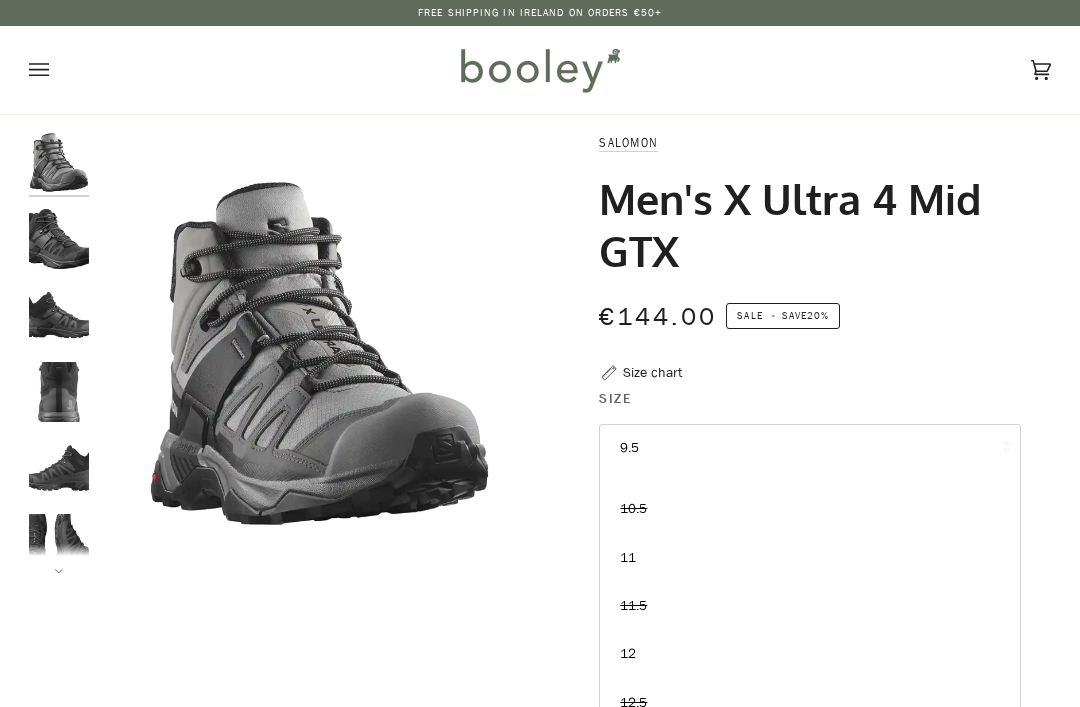 scroll, scrollTop: 227, scrollLeft: 0, axis: vertical 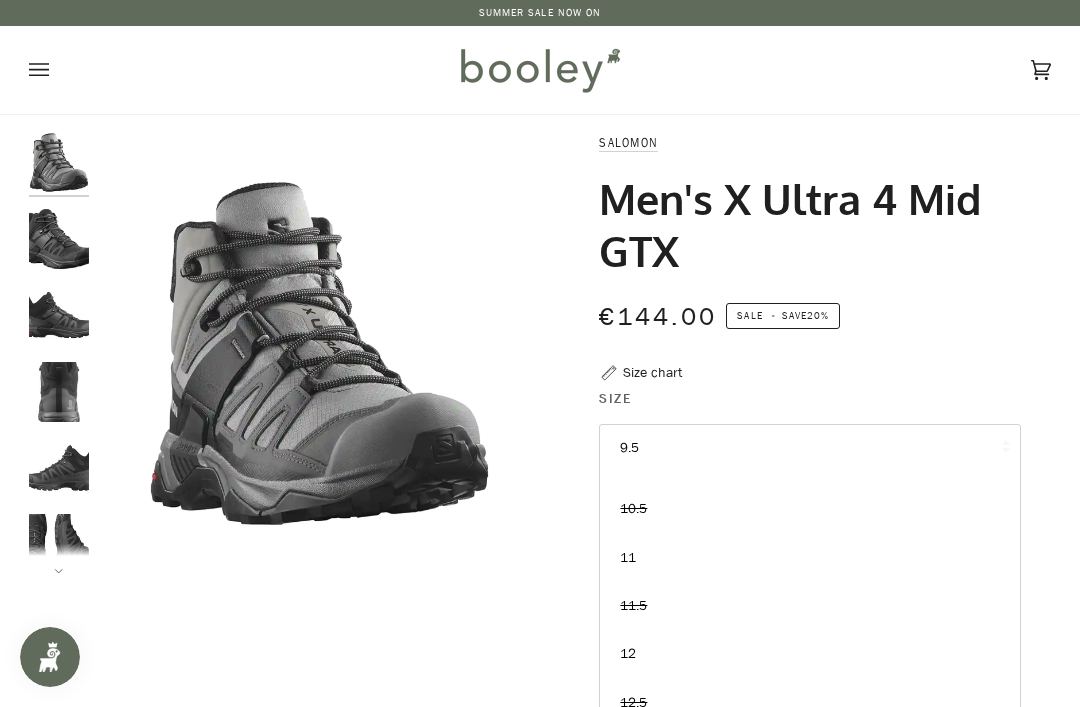 click on "11" at bounding box center [809, 558] 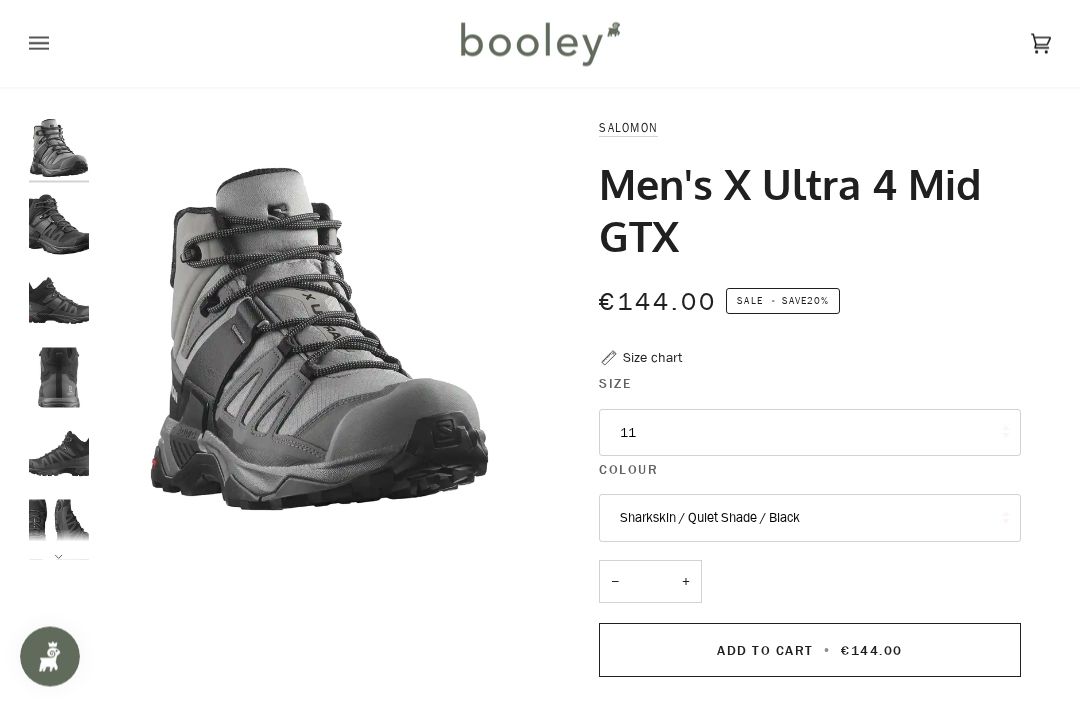 scroll, scrollTop: 0, scrollLeft: 0, axis: both 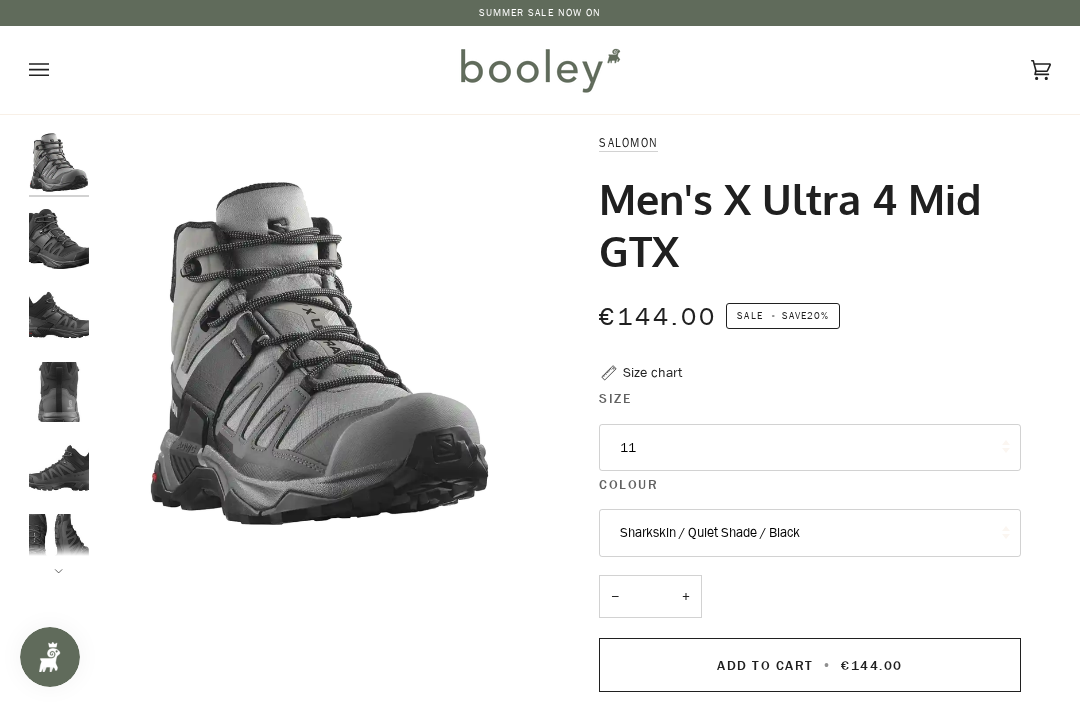 click at bounding box center [59, 239] 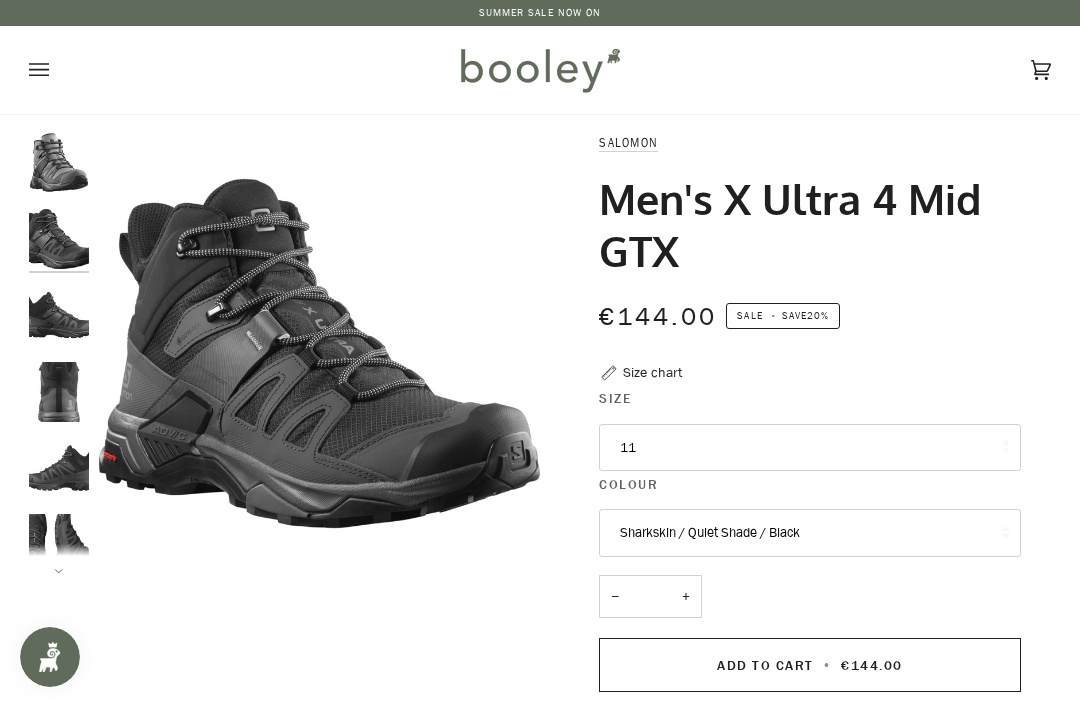 click at bounding box center [59, 315] 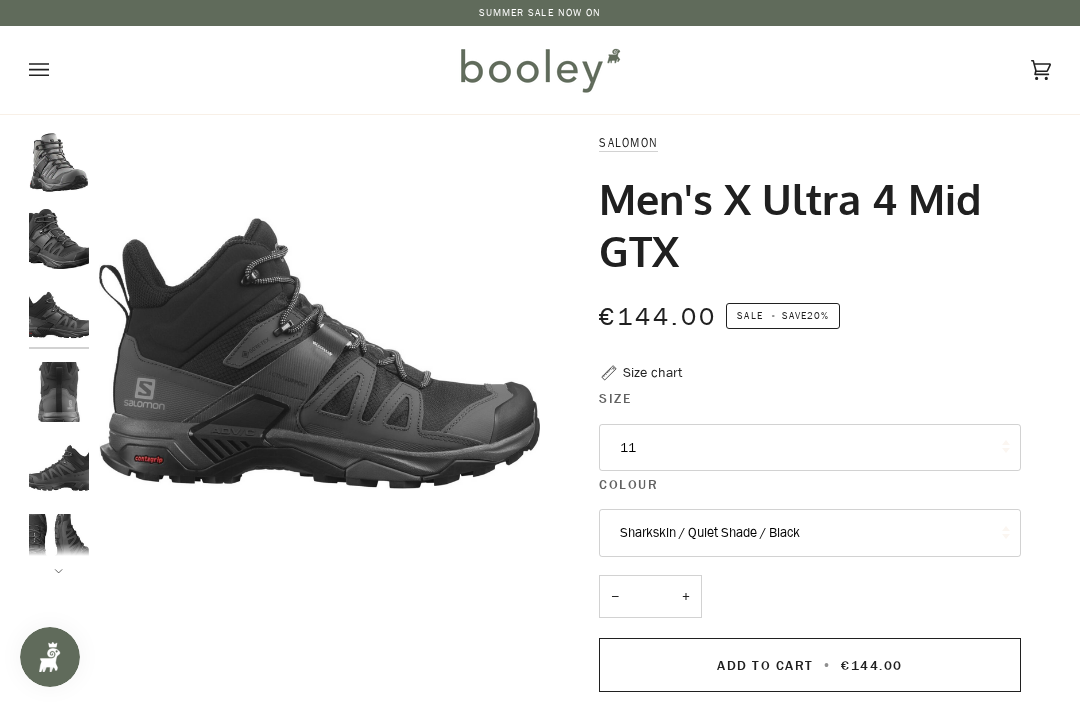 click at bounding box center (59, 392) 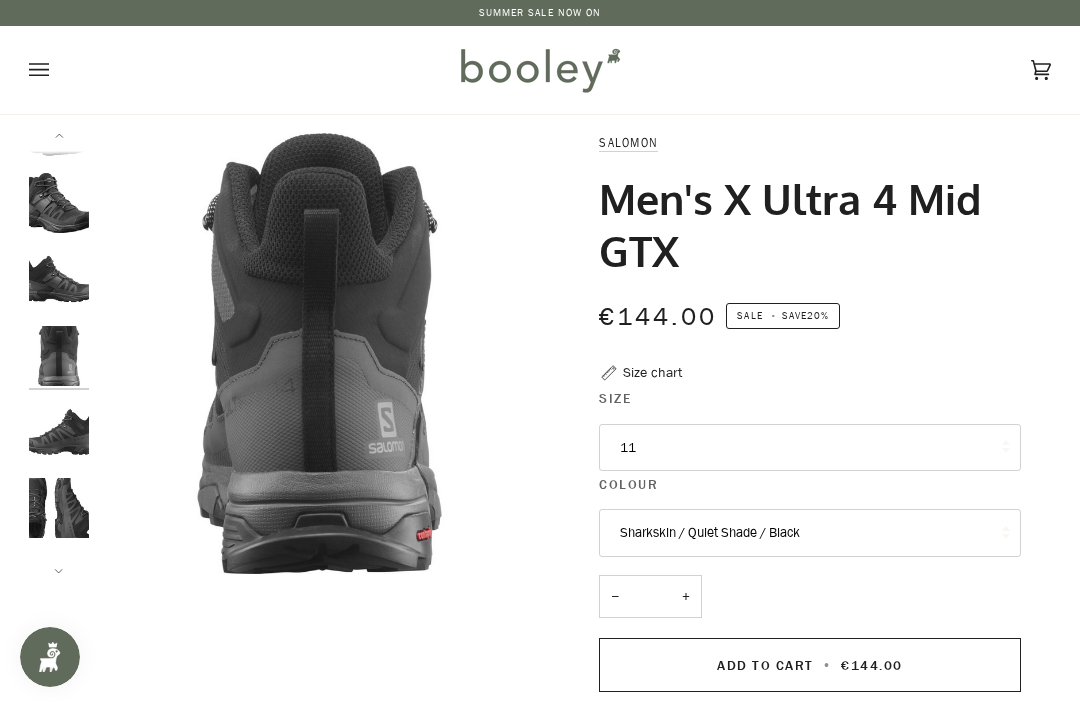 scroll, scrollTop: 37, scrollLeft: 0, axis: vertical 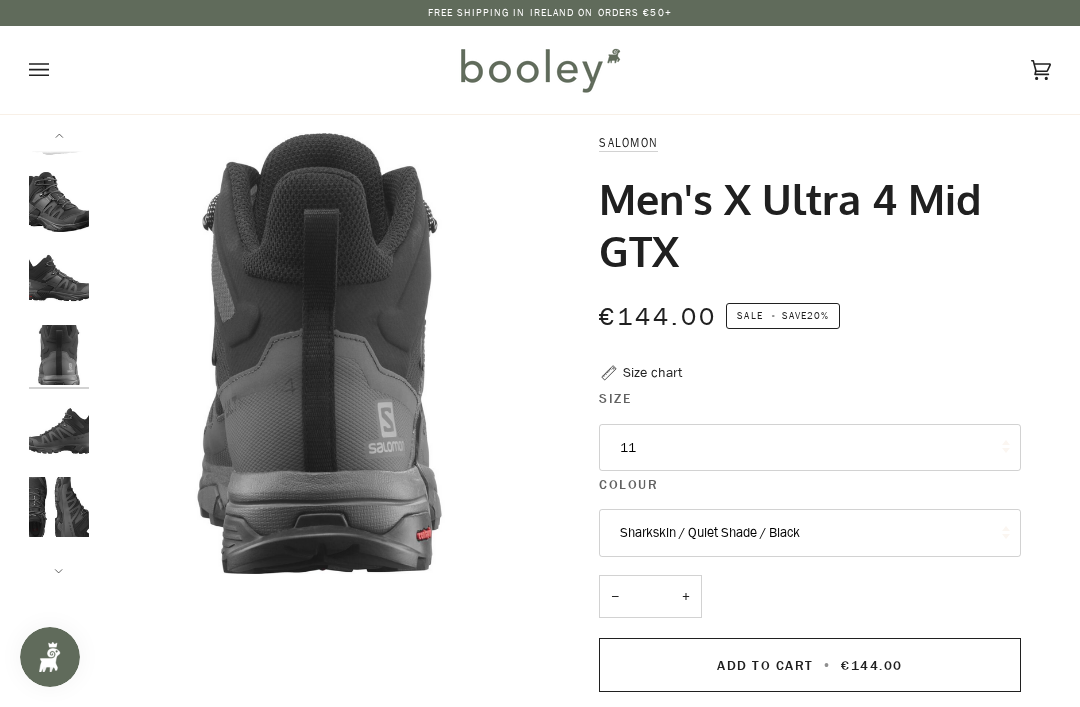 click at bounding box center (59, 431) 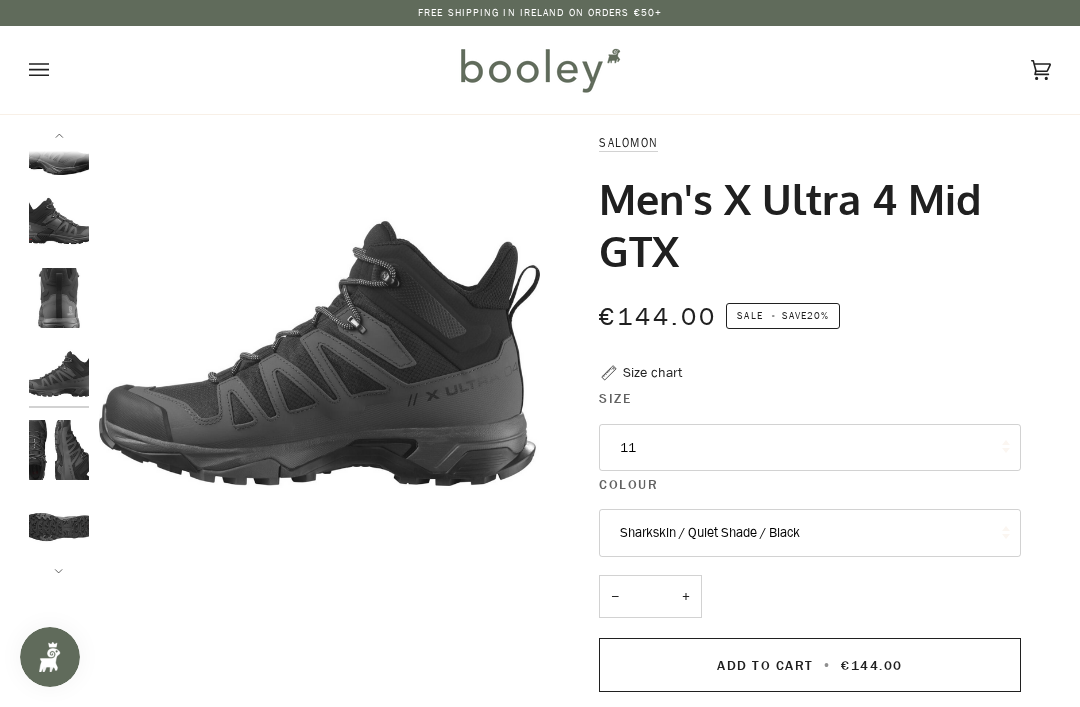 scroll, scrollTop: 113, scrollLeft: 0, axis: vertical 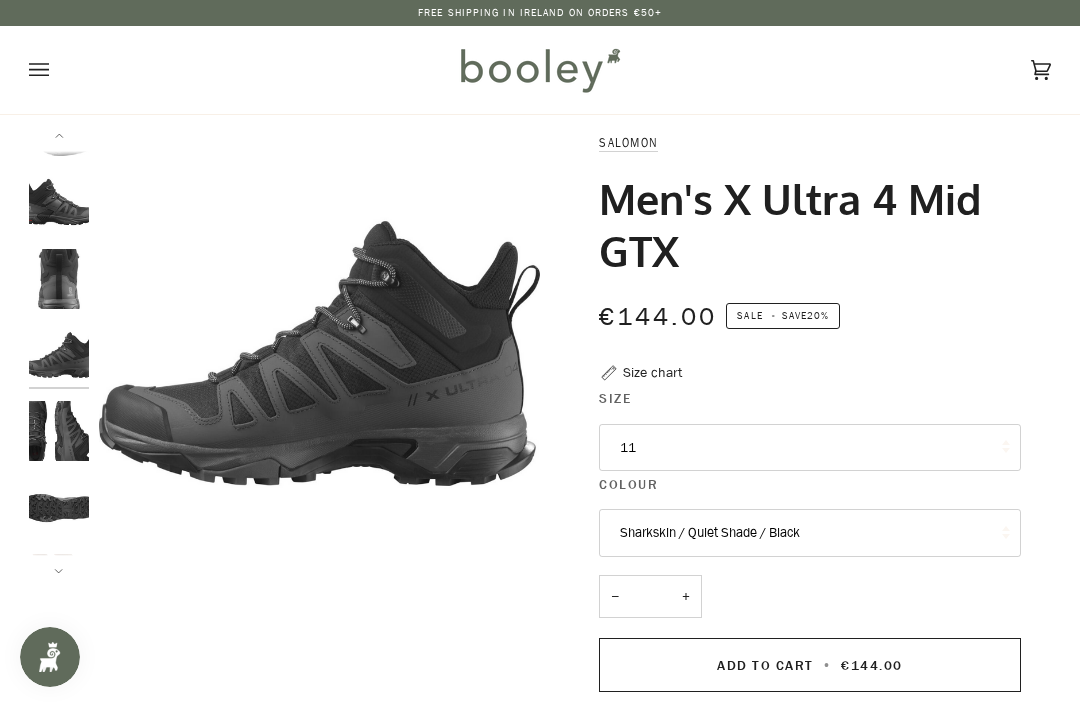 click at bounding box center (59, 431) 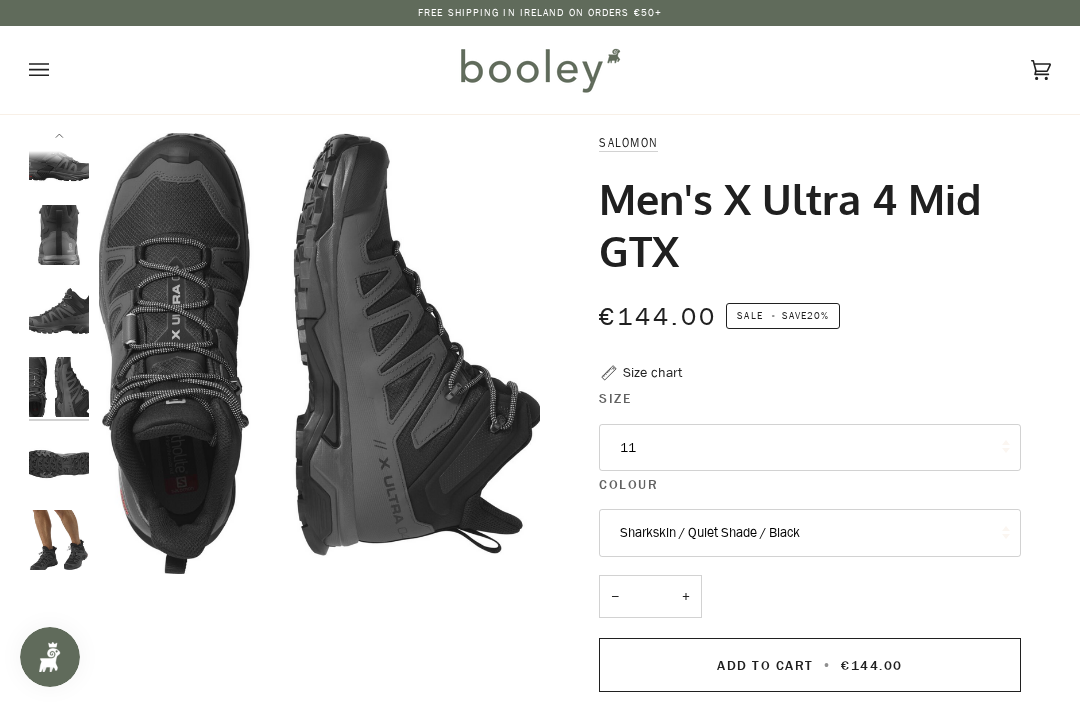 scroll, scrollTop: 167, scrollLeft: 0, axis: vertical 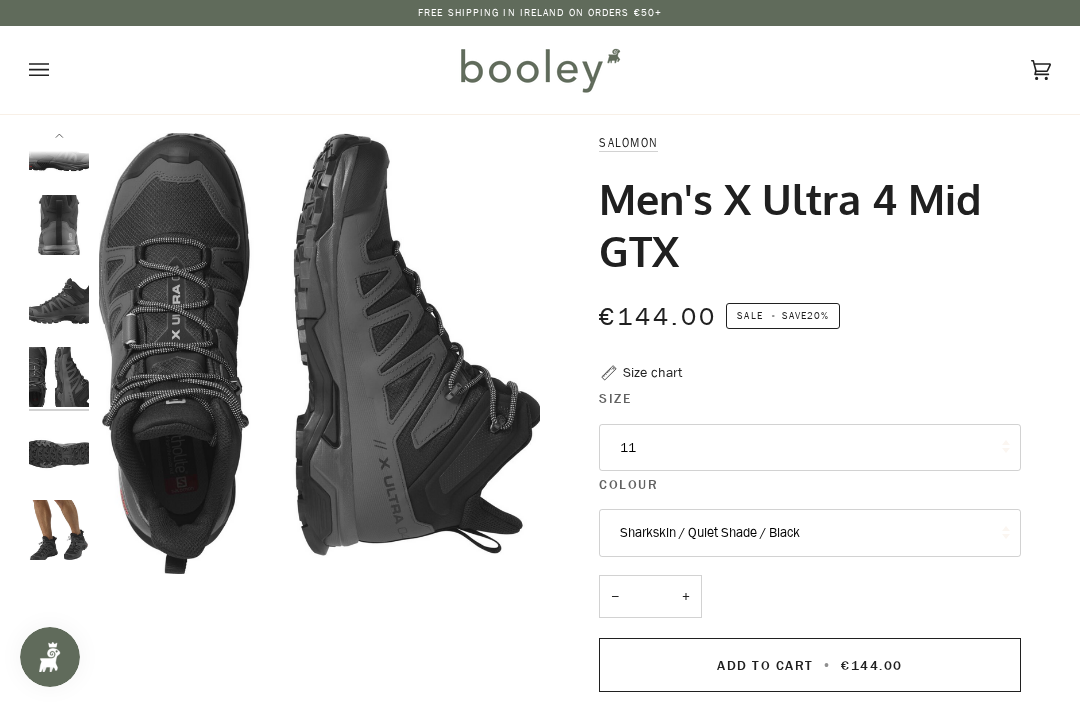click at bounding box center [59, 530] 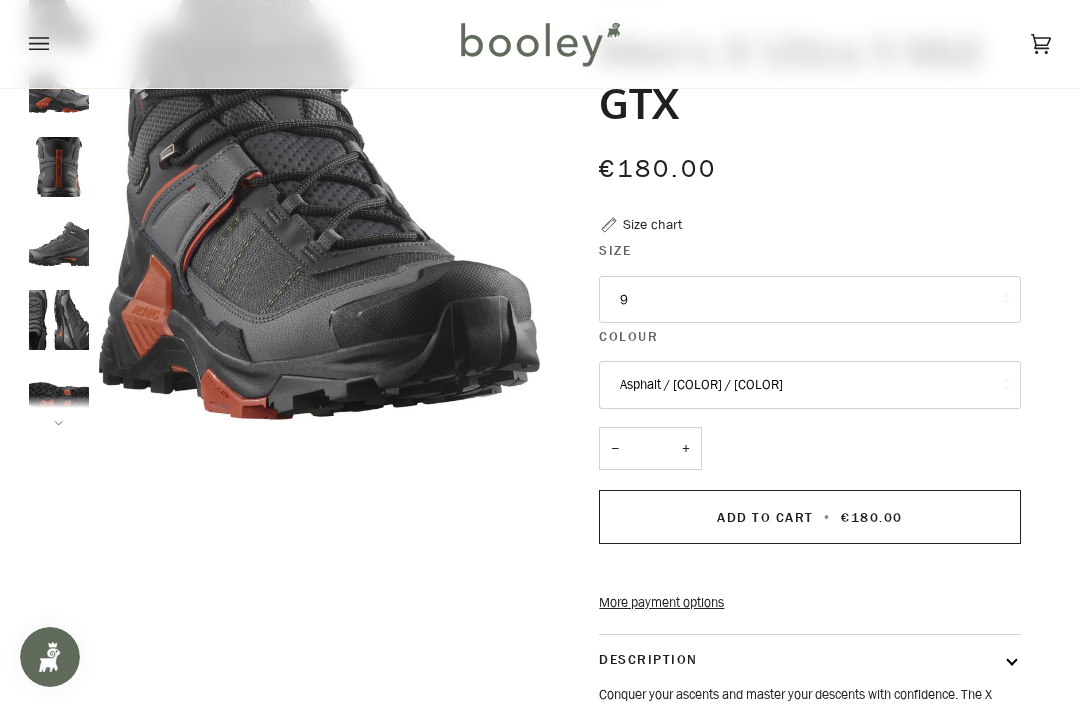 scroll, scrollTop: 0, scrollLeft: 0, axis: both 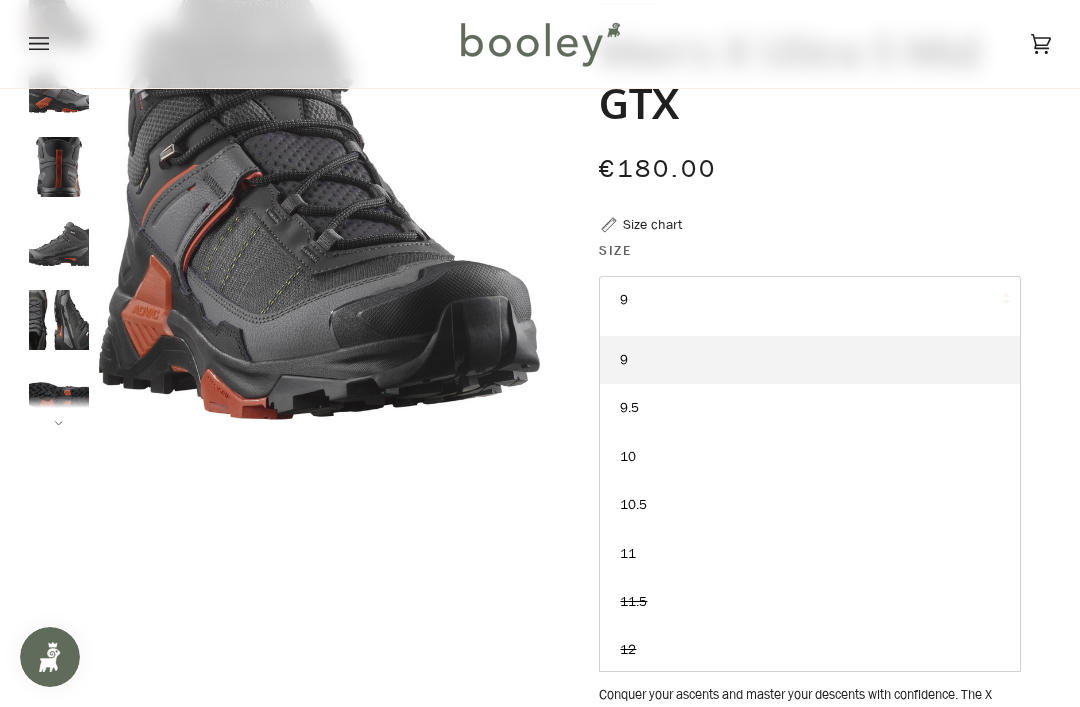 click on "Zoom
Zoom" at bounding box center [540, 479] 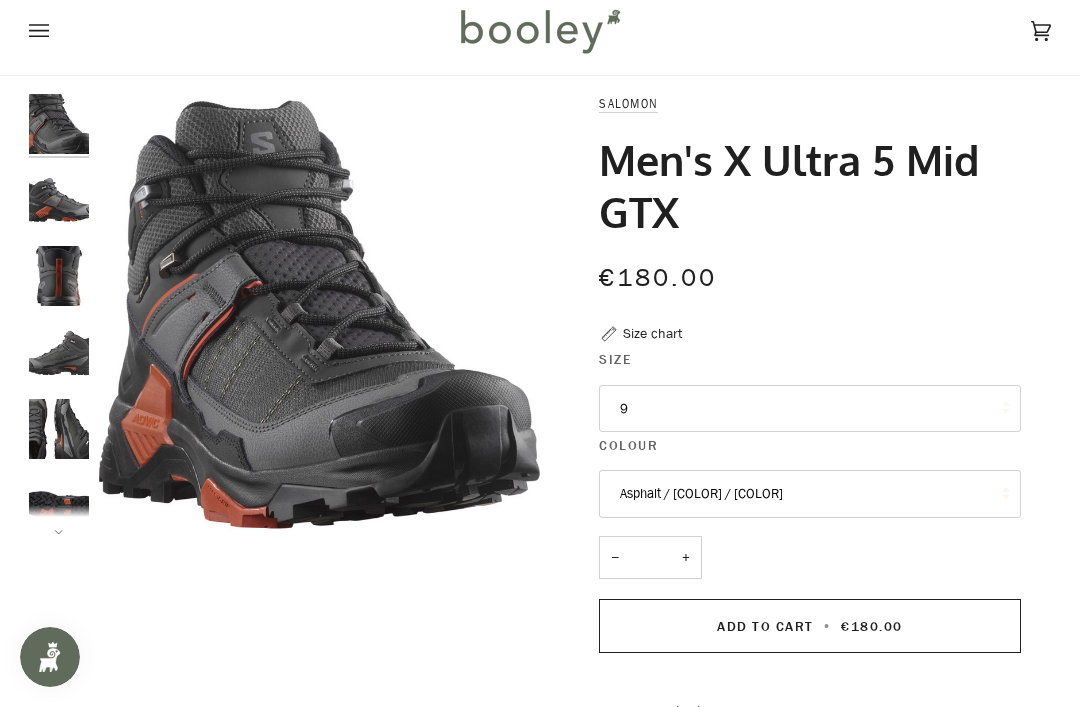 scroll, scrollTop: 0, scrollLeft: 0, axis: both 